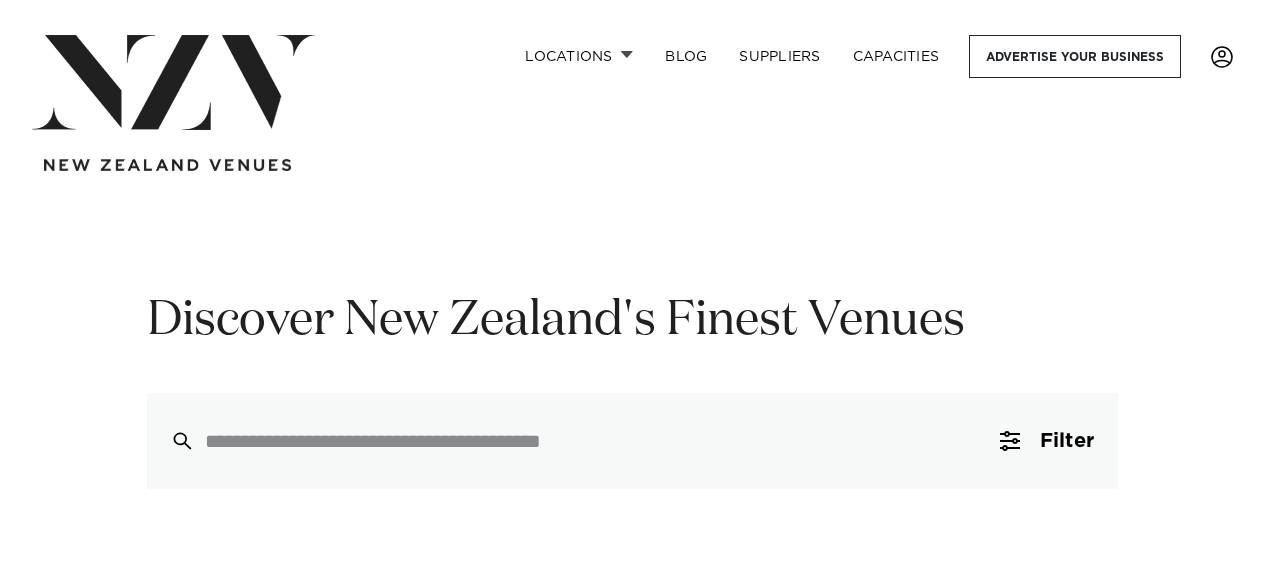 scroll, scrollTop: 0, scrollLeft: 0, axis: both 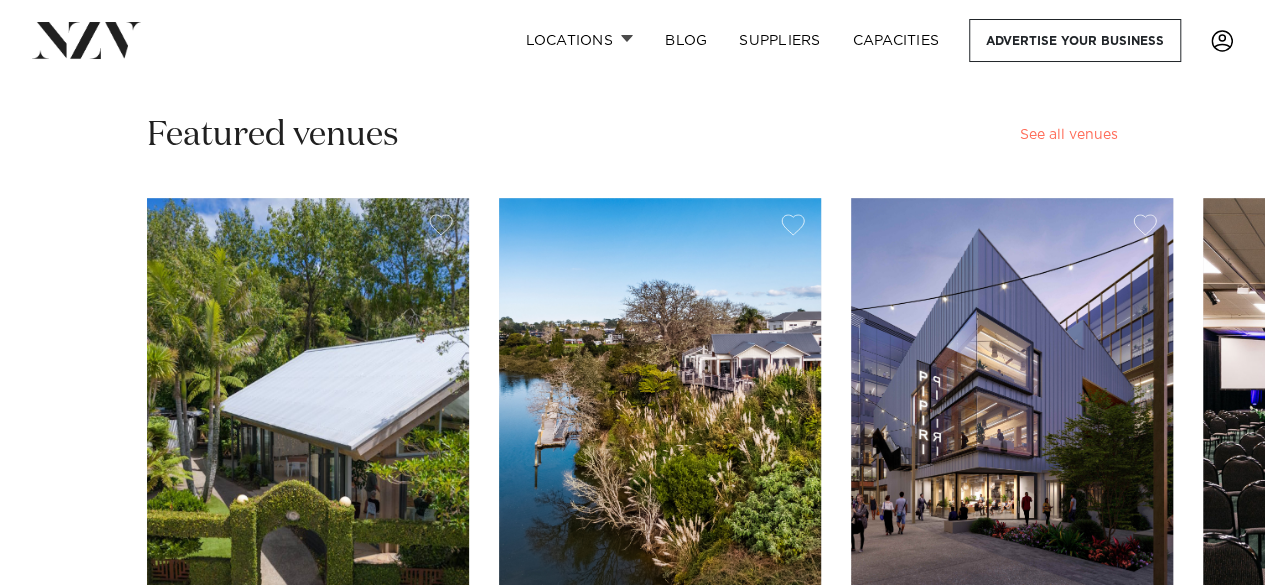 click on "See all venues" at bounding box center [1069, 135] 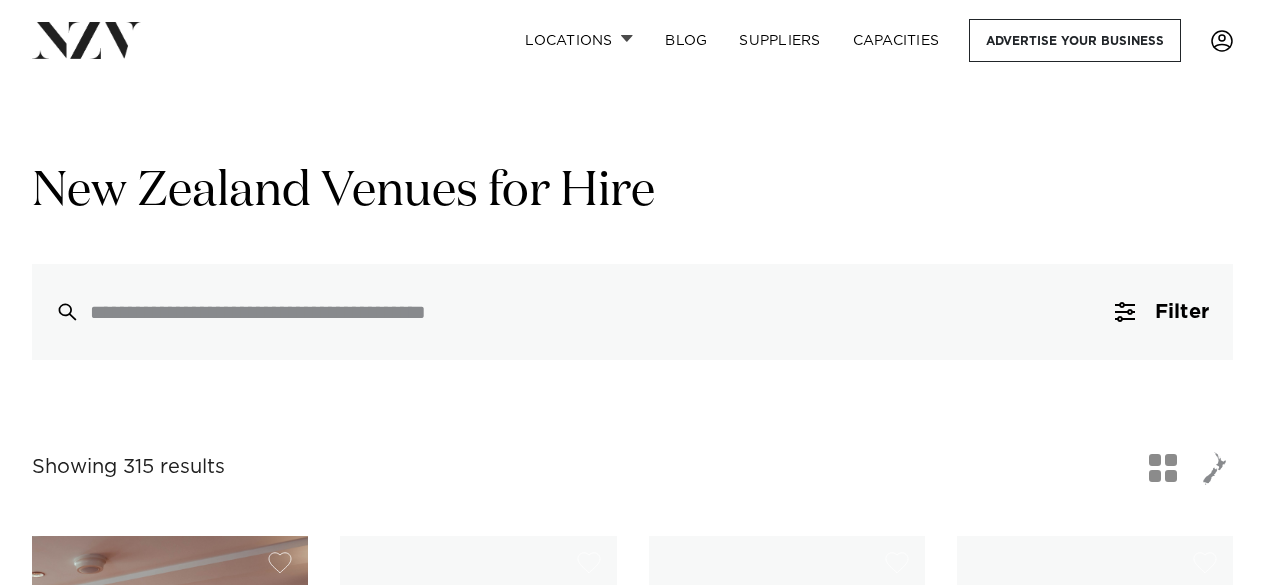 scroll, scrollTop: 0, scrollLeft: 0, axis: both 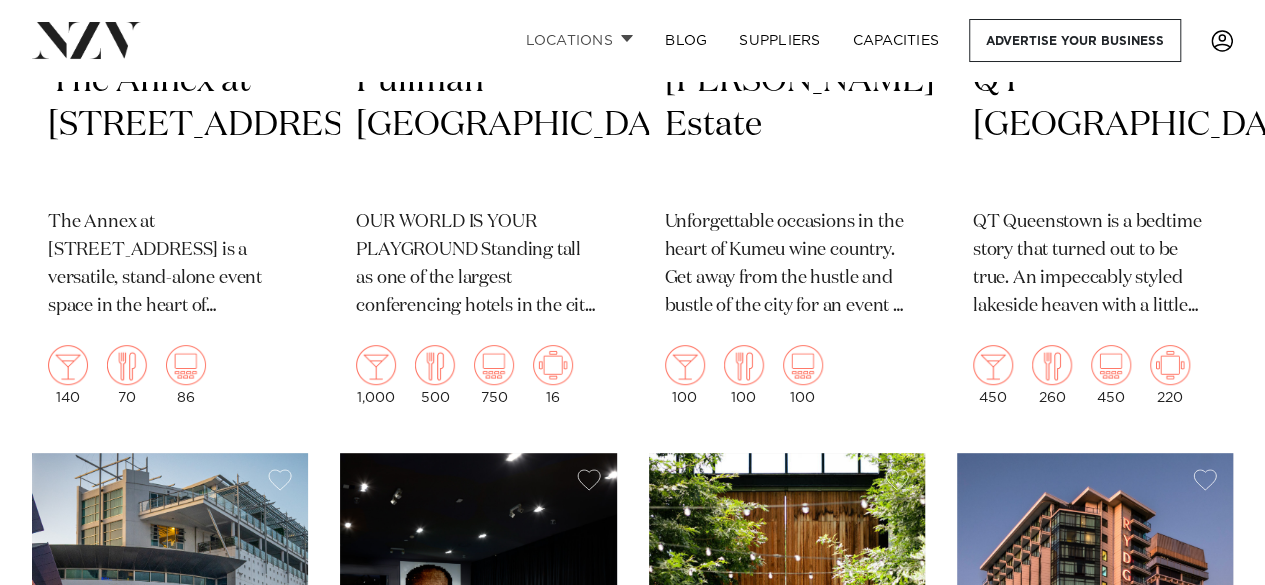click at bounding box center (627, 38) 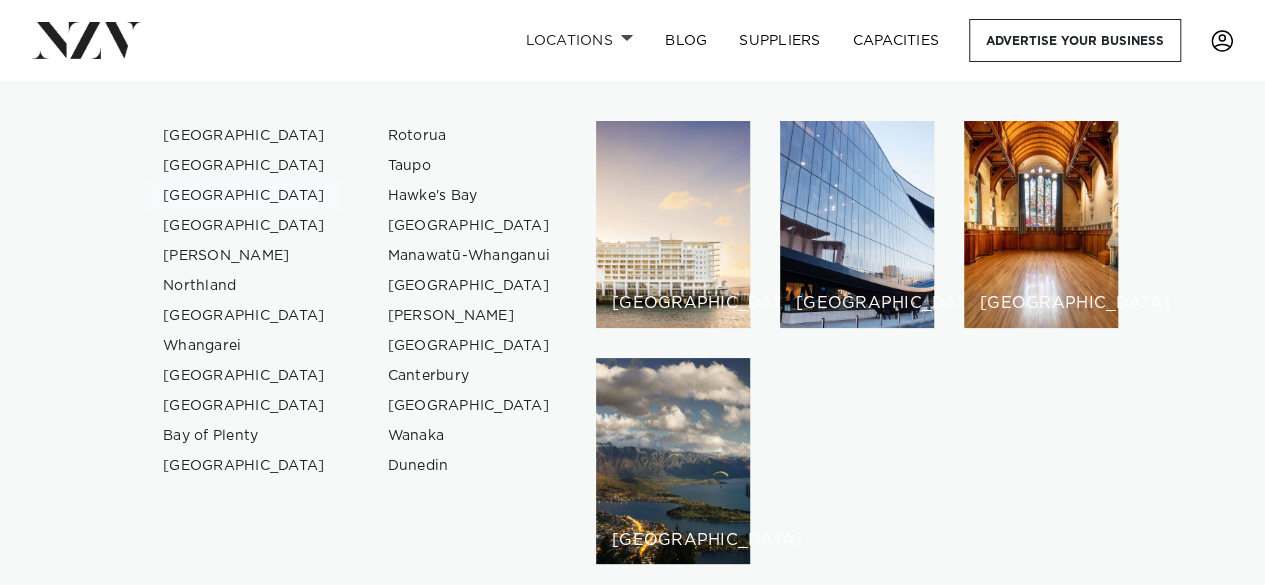 click on "[GEOGRAPHIC_DATA]" at bounding box center (244, 196) 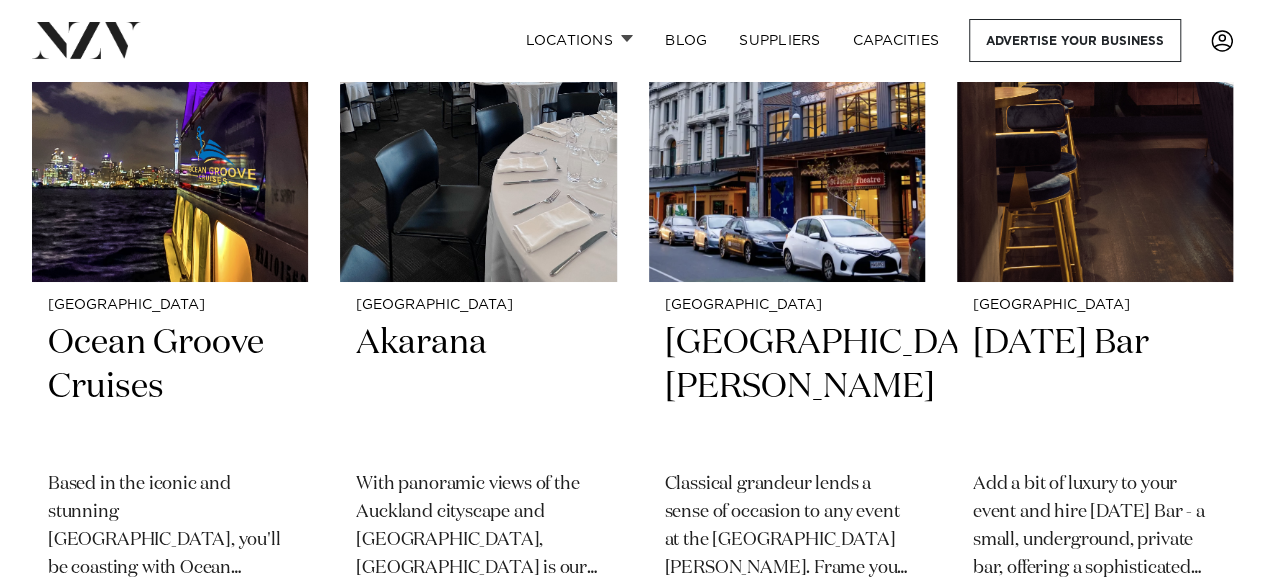 scroll, scrollTop: 11163, scrollLeft: 0, axis: vertical 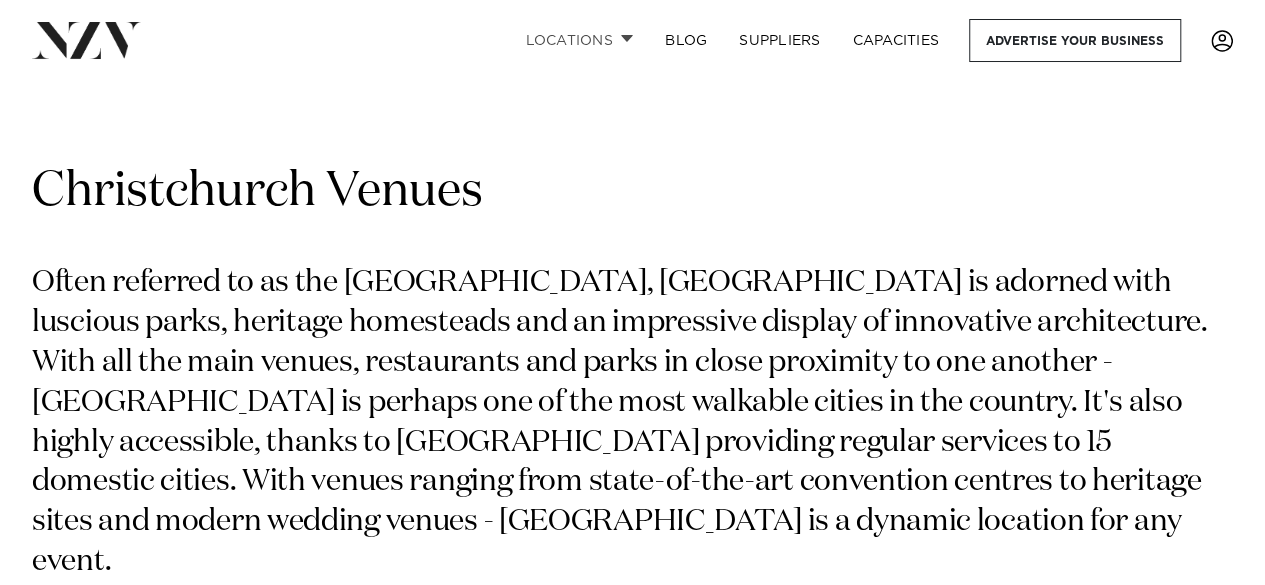 click on "Locations" at bounding box center (579, 40) 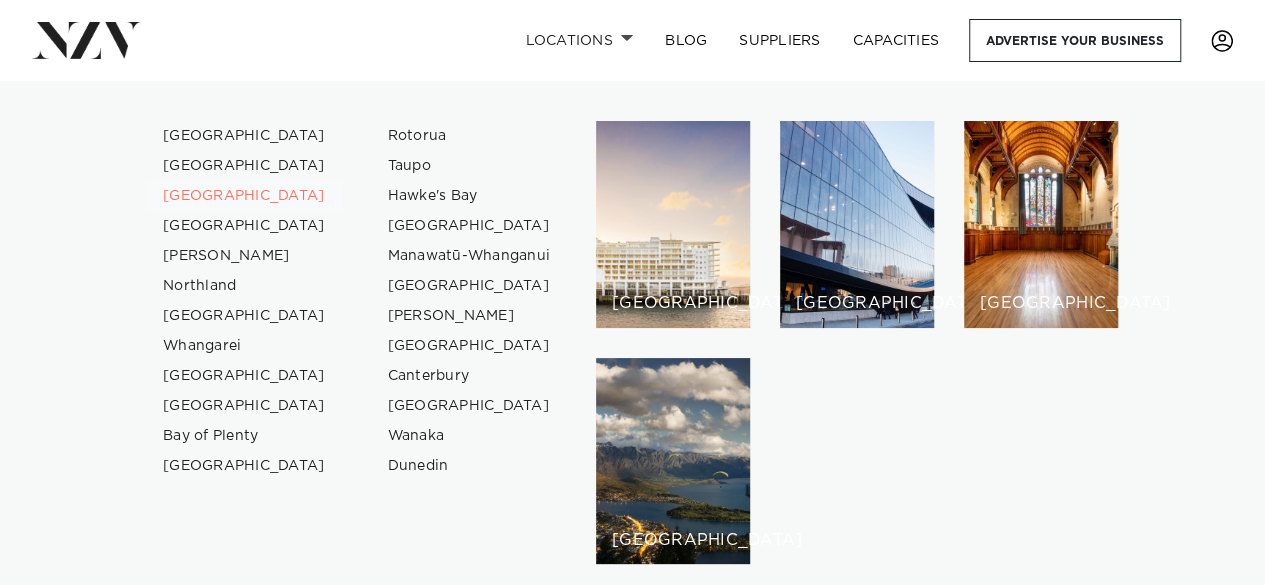 click on "[GEOGRAPHIC_DATA]" at bounding box center [244, 196] 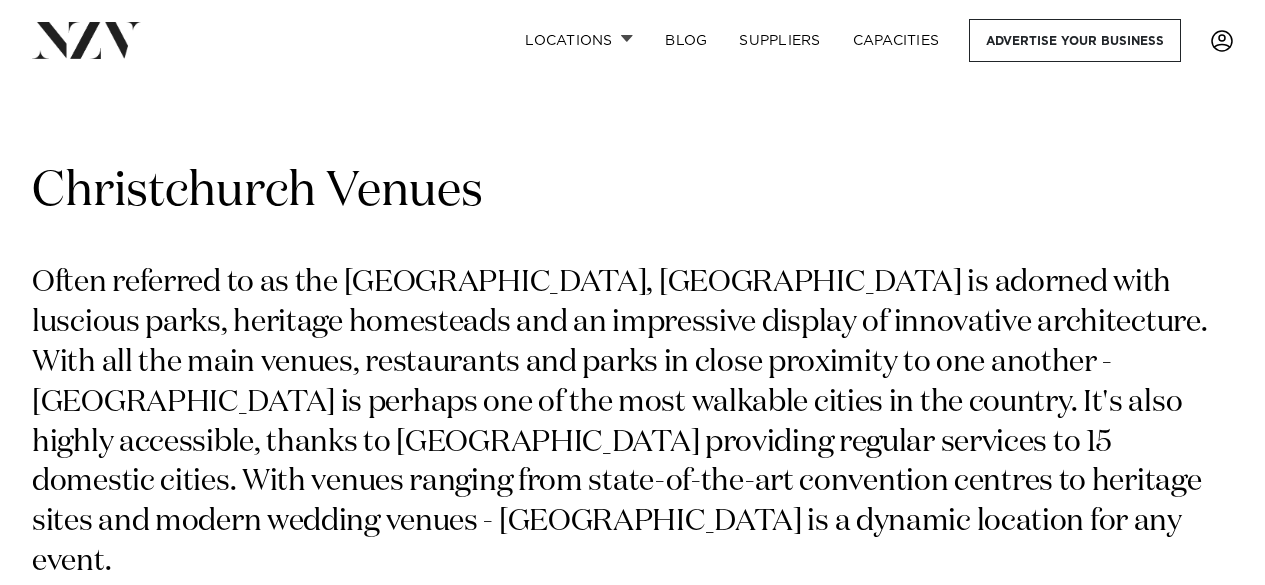 scroll, scrollTop: 679, scrollLeft: 0, axis: vertical 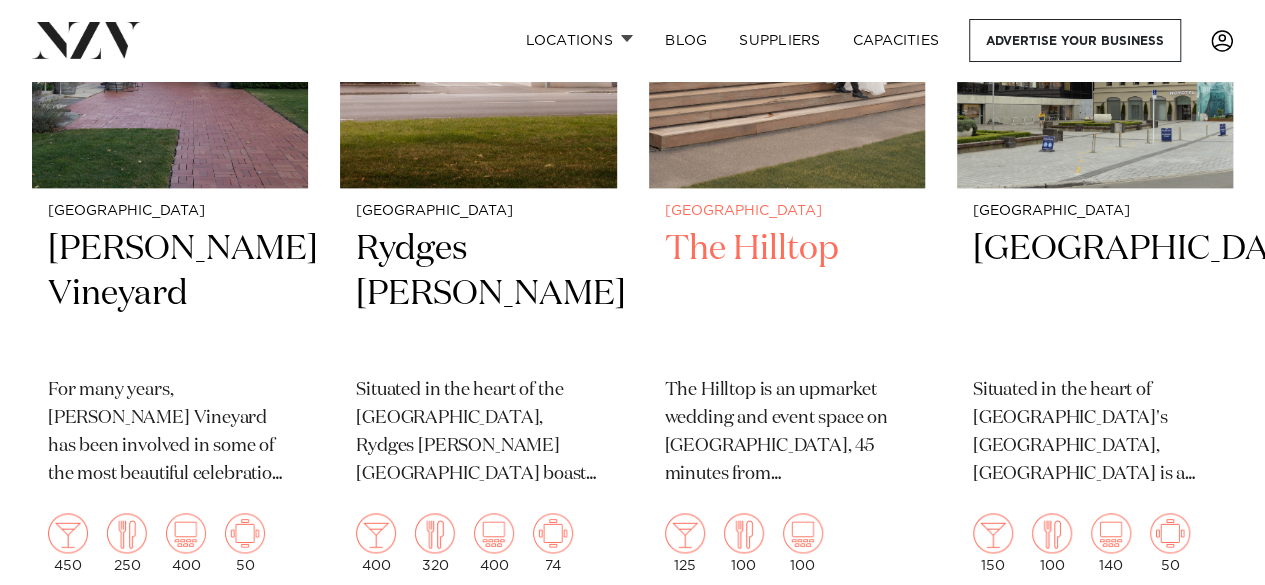click on "The Hilltop" at bounding box center [787, 294] 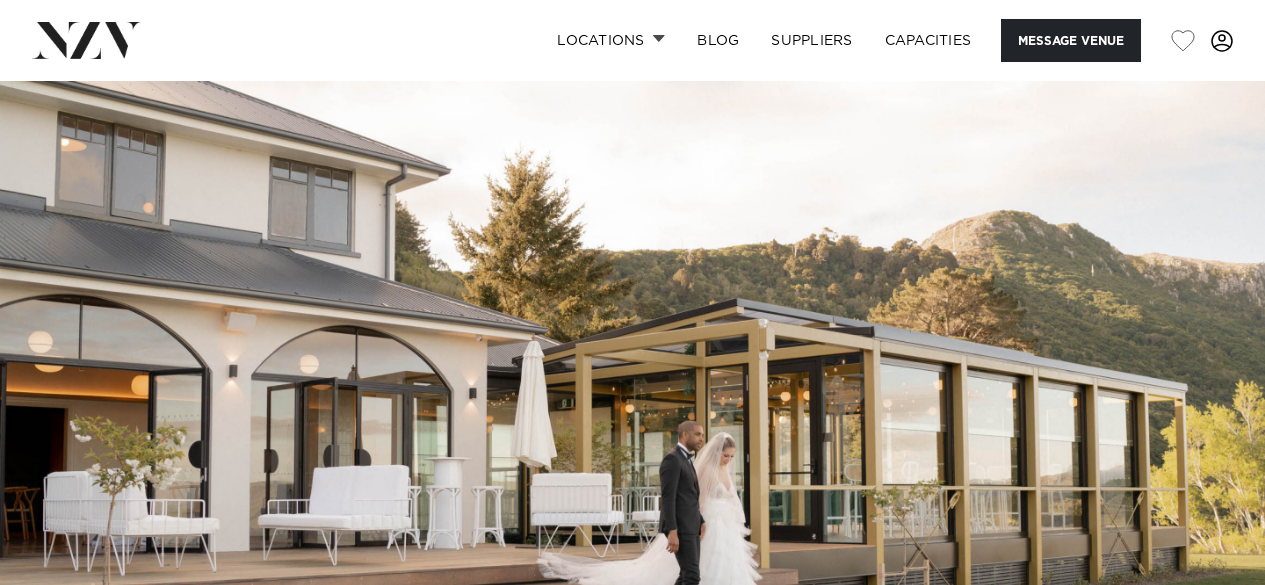scroll, scrollTop: 0, scrollLeft: 0, axis: both 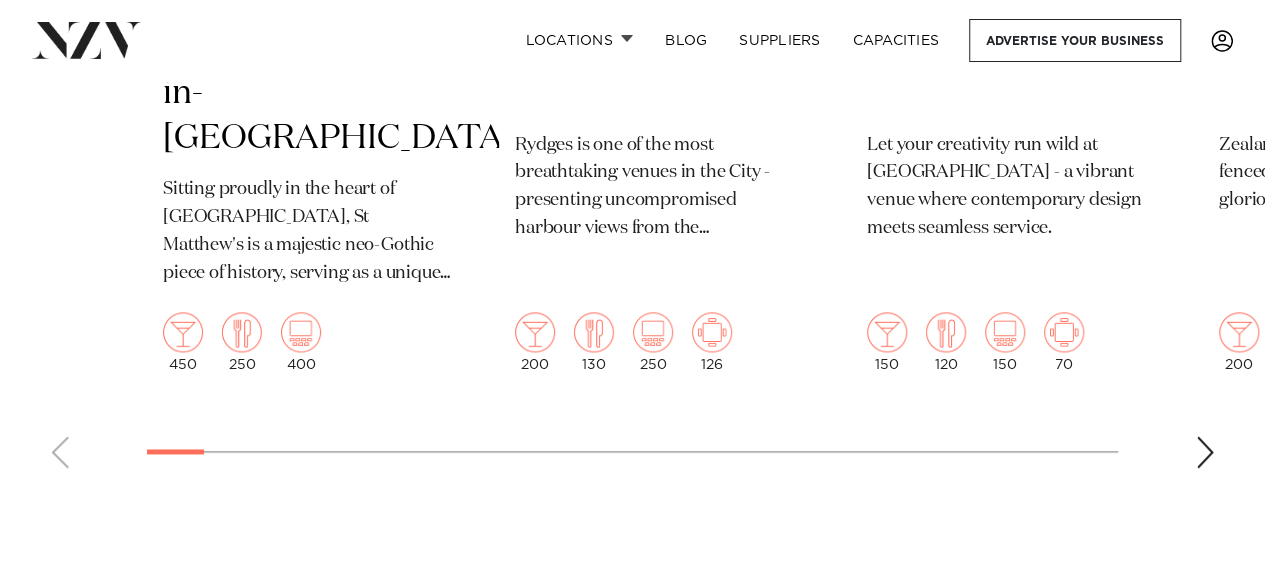 click at bounding box center [1205, 452] 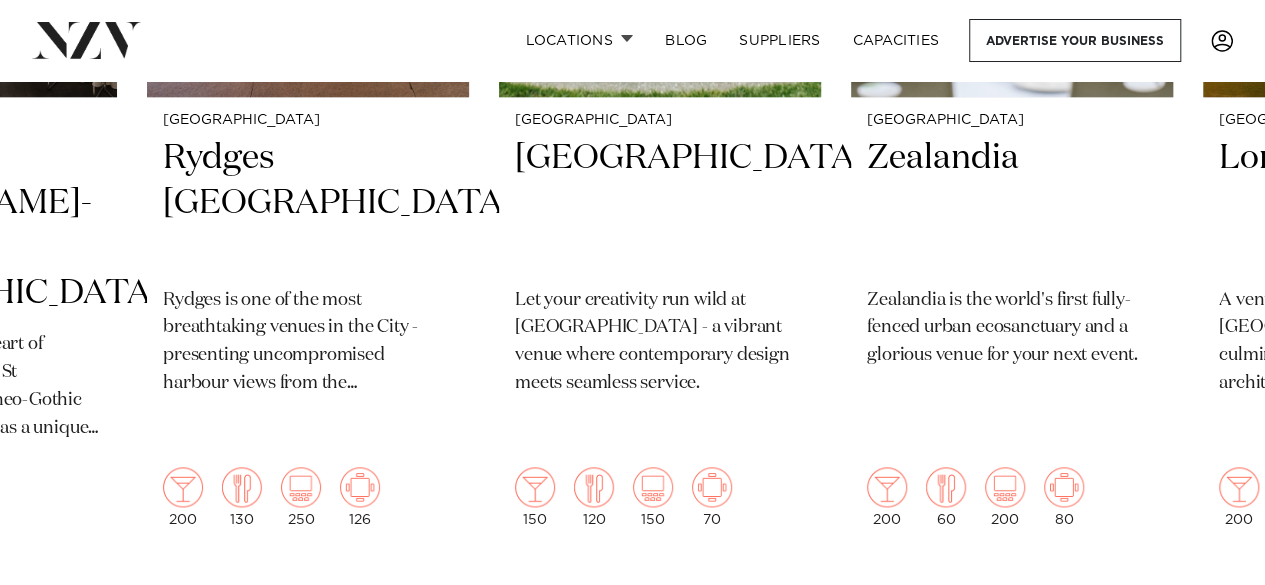 scroll, scrollTop: 1082, scrollLeft: 0, axis: vertical 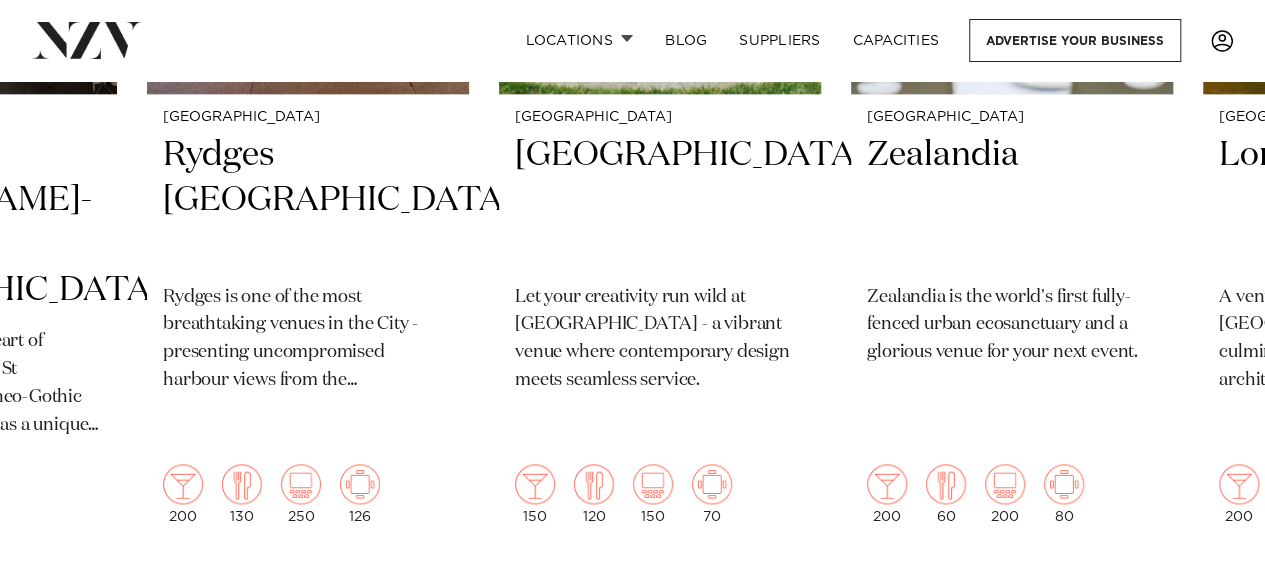 click at bounding box center [1205, 604] 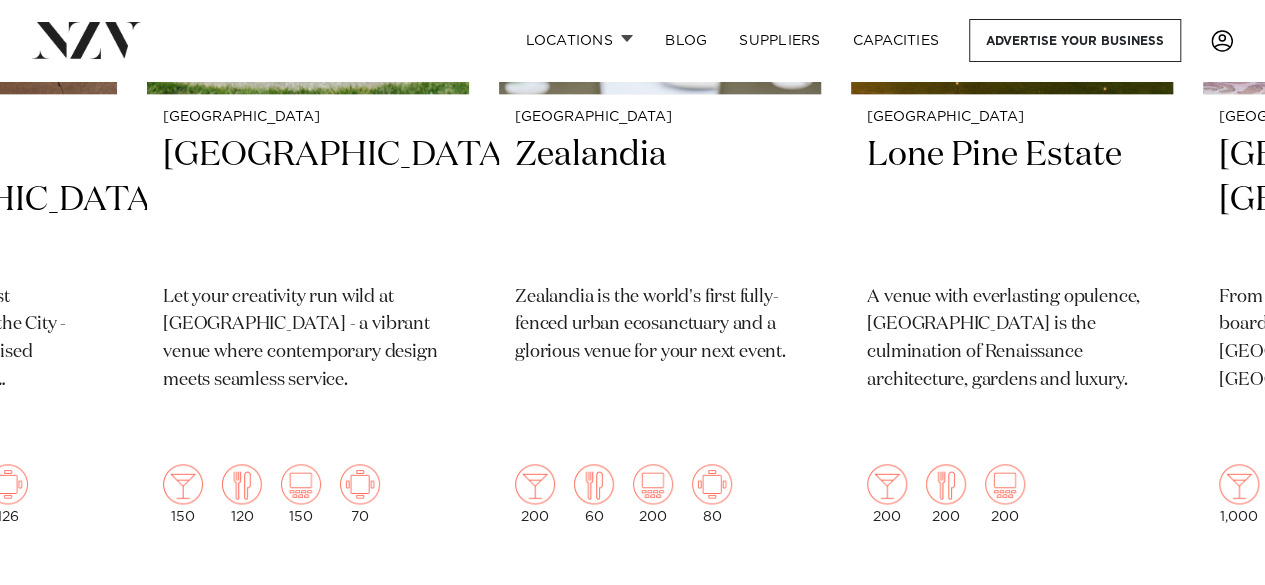 click at bounding box center (1205, 604) 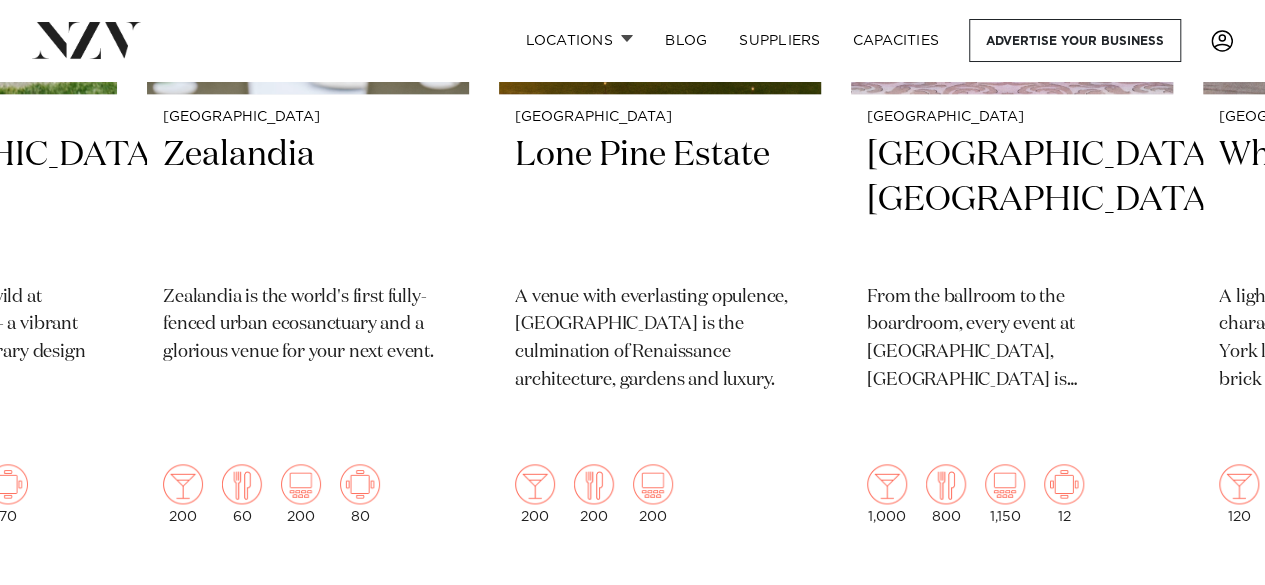 click at bounding box center [1205, 604] 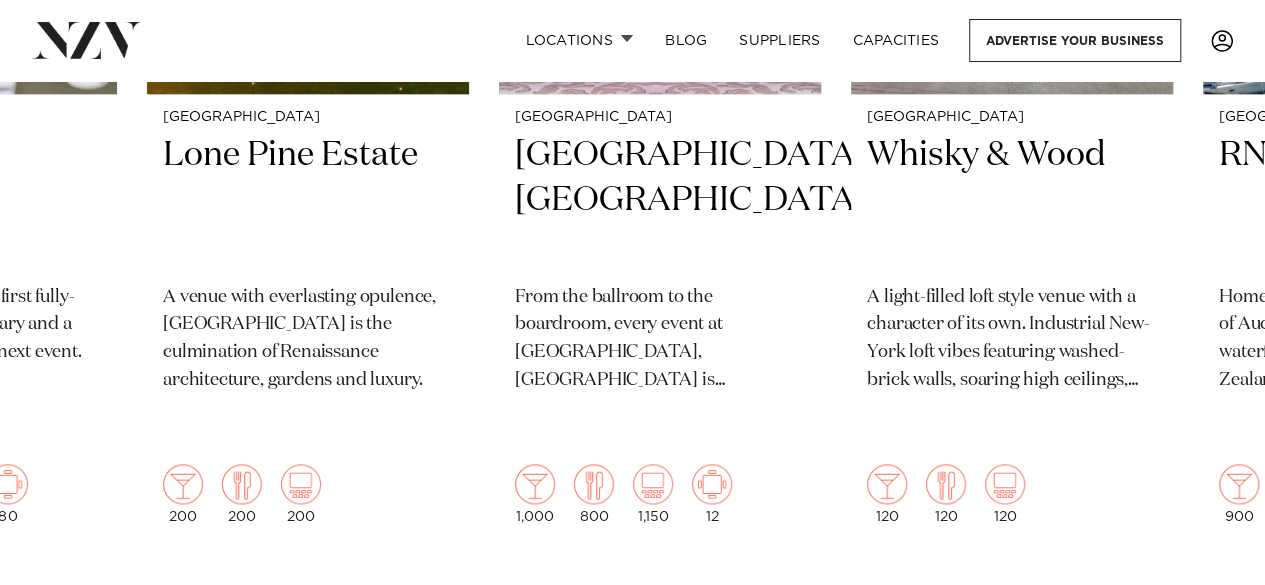 click at bounding box center [1205, 604] 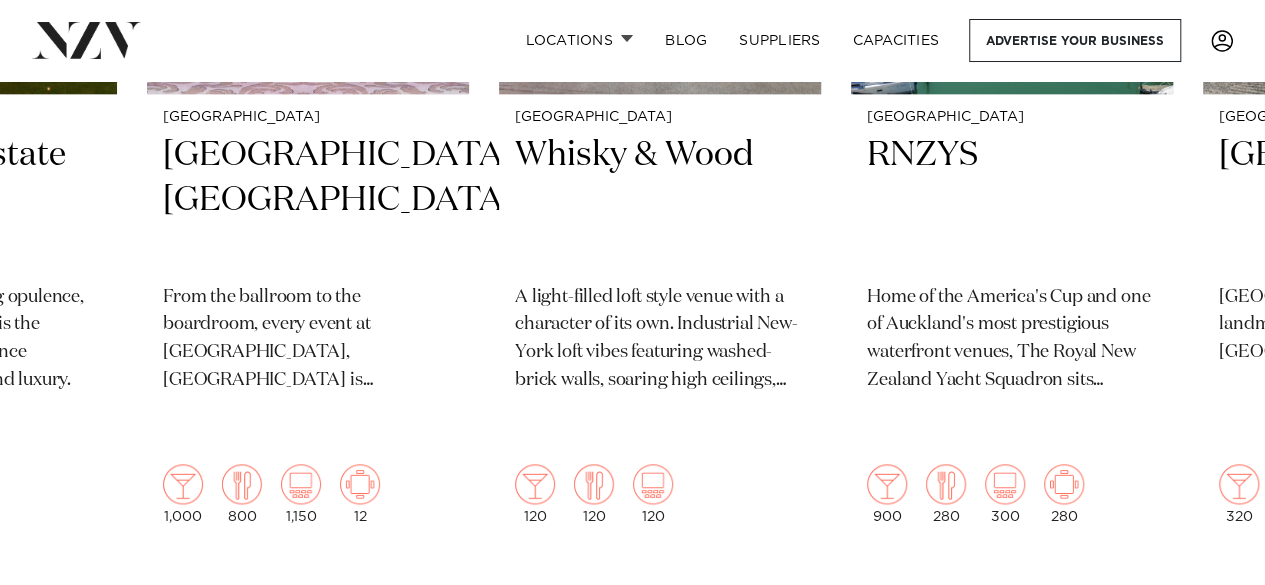 click at bounding box center [1205, 604] 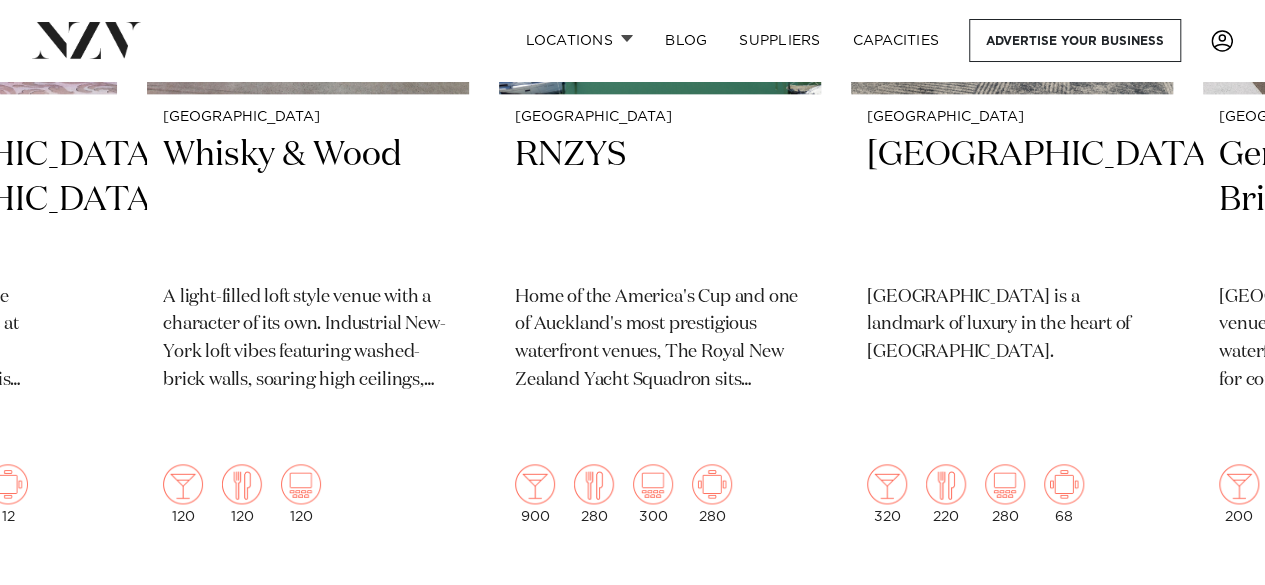 click at bounding box center (1205, 604) 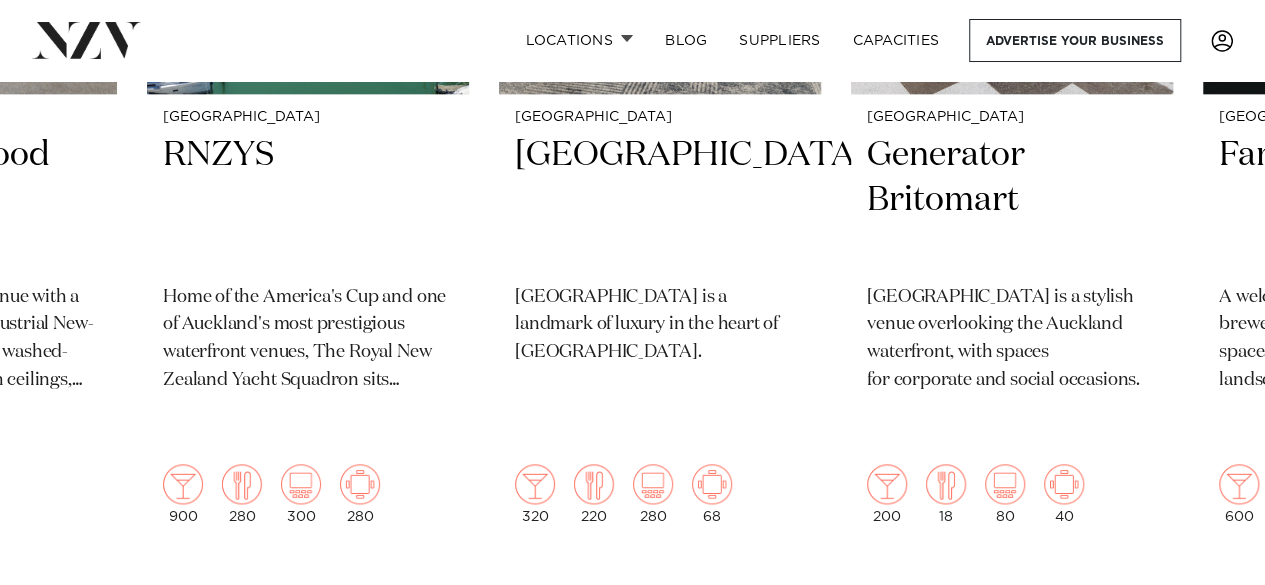 click at bounding box center [1205, 604] 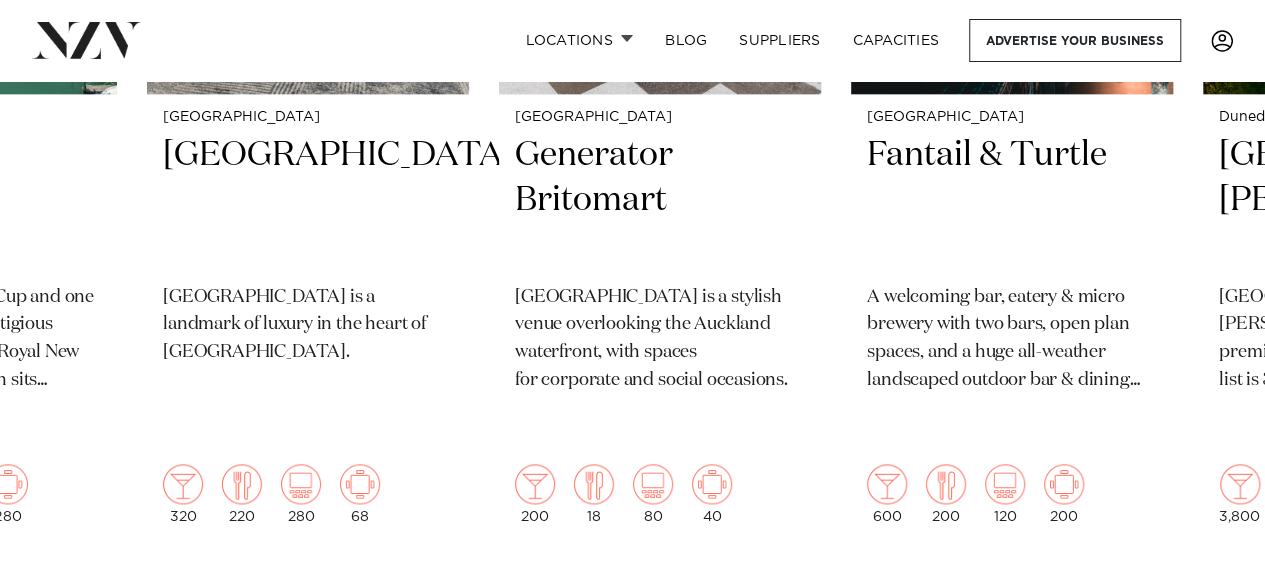 click at bounding box center [1205, 604] 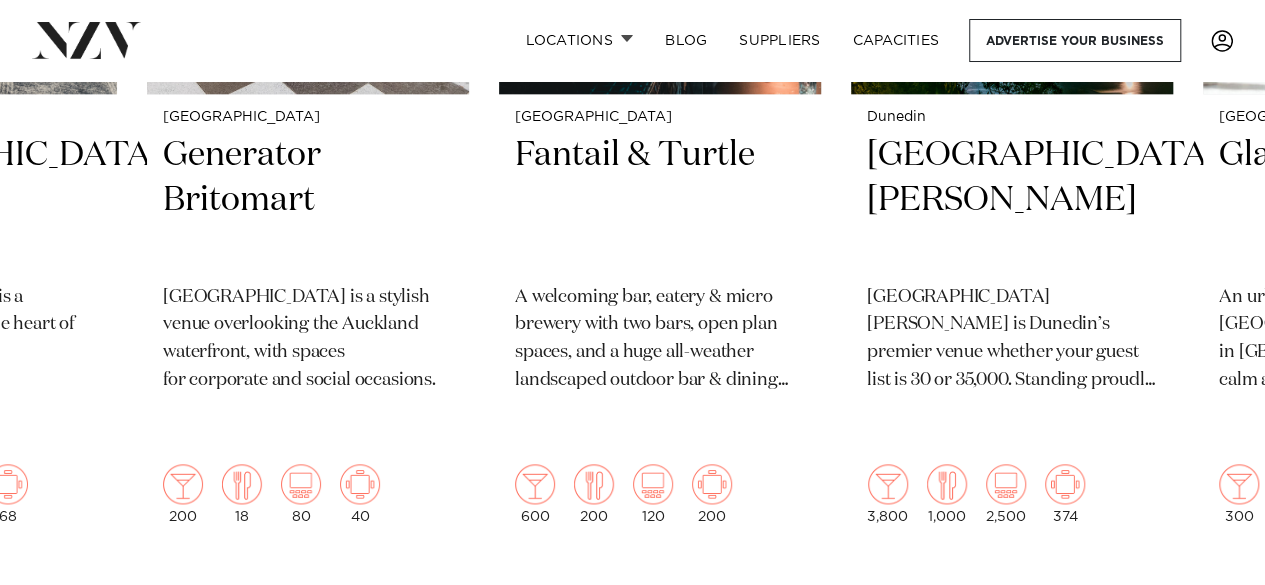 click at bounding box center [1205, 604] 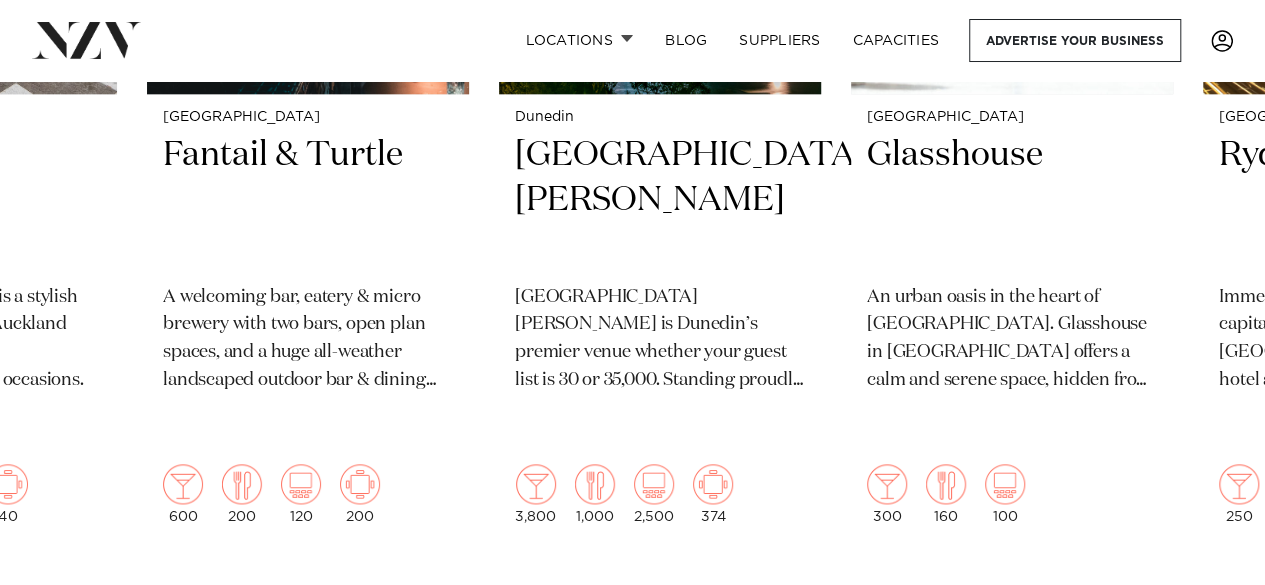 click at bounding box center [1205, 604] 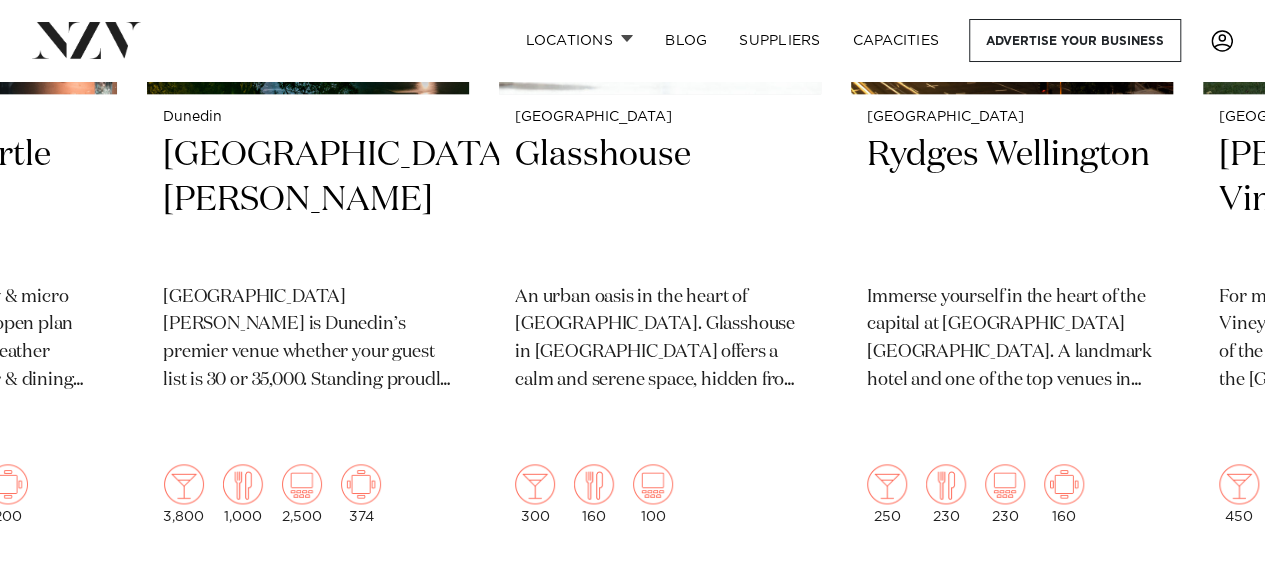click at bounding box center [1205, 604] 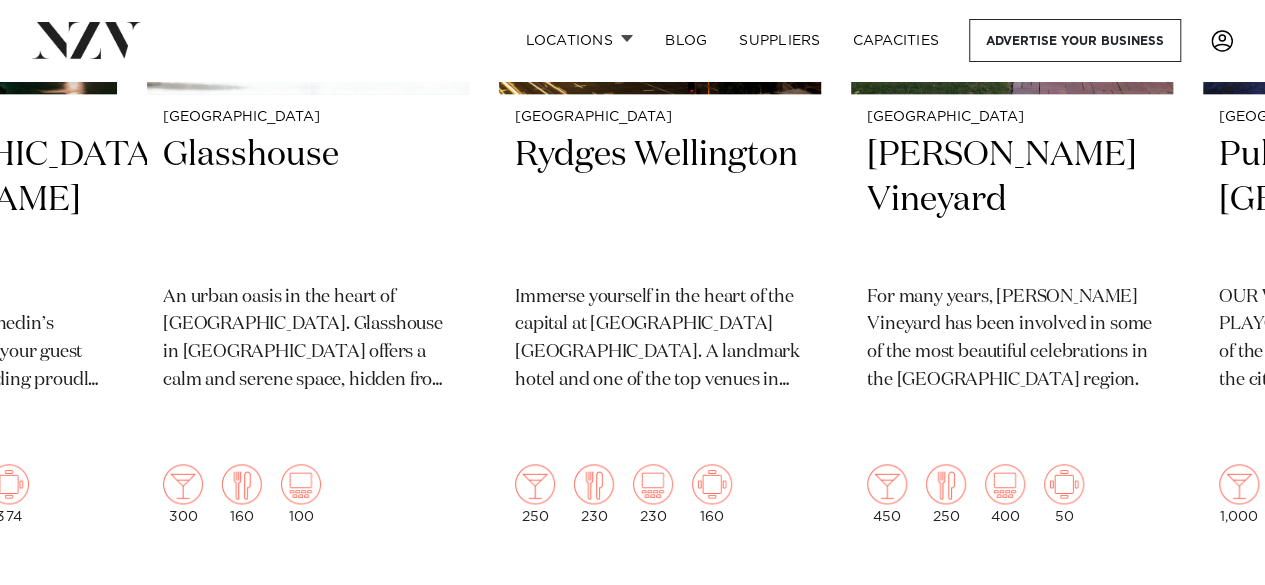 click at bounding box center [1205, 604] 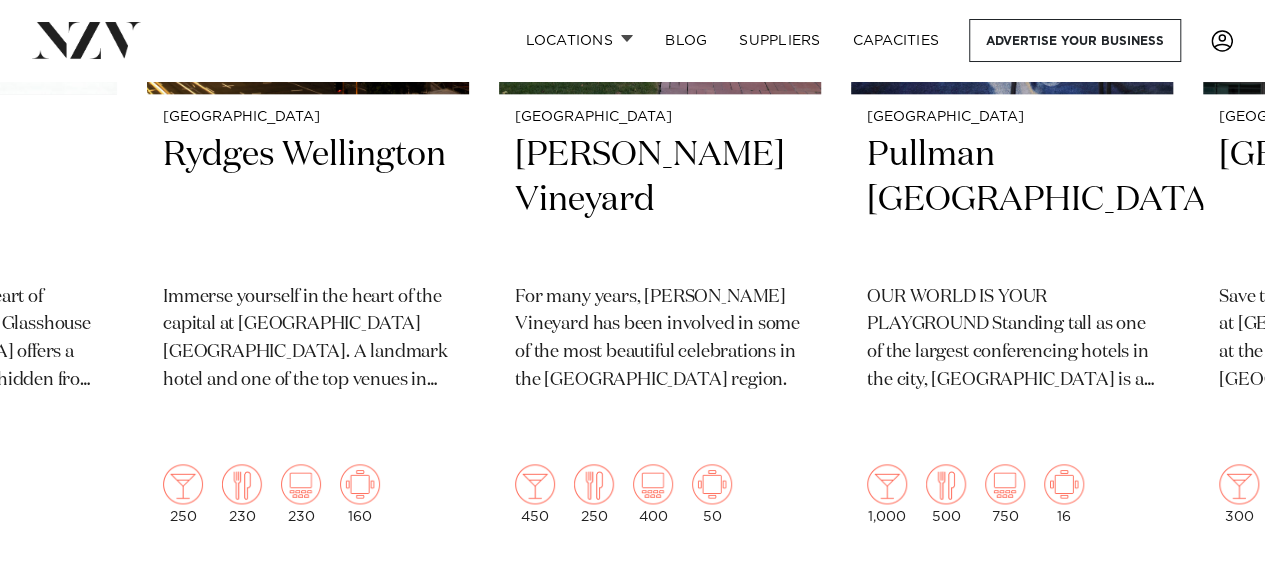 click at bounding box center [1205, 604] 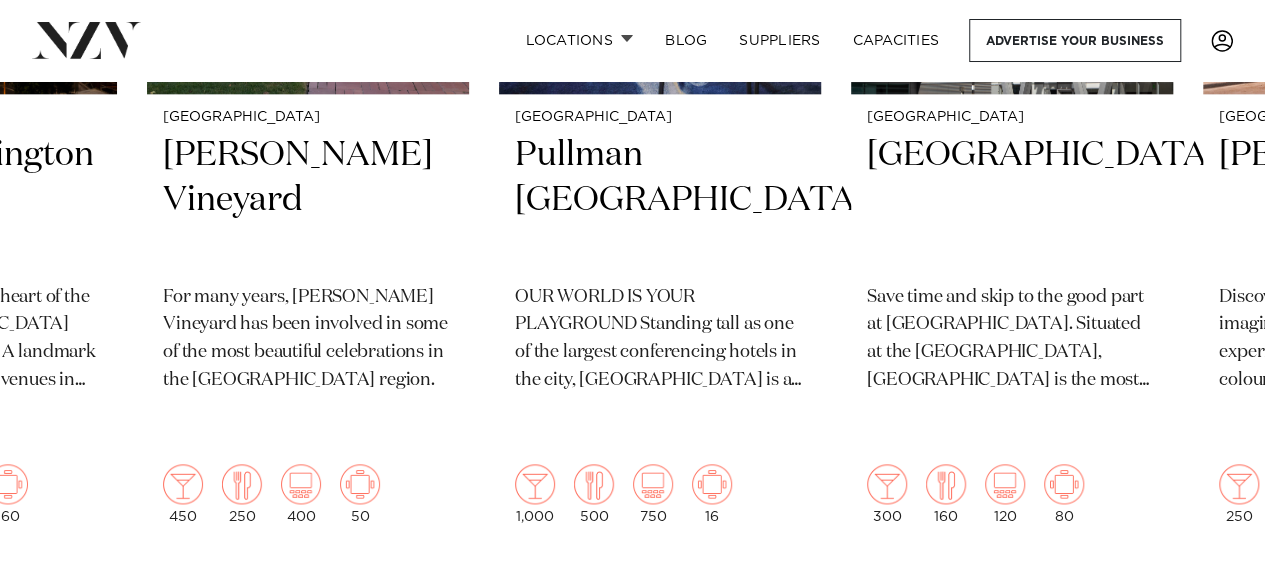 click at bounding box center [1205, 604] 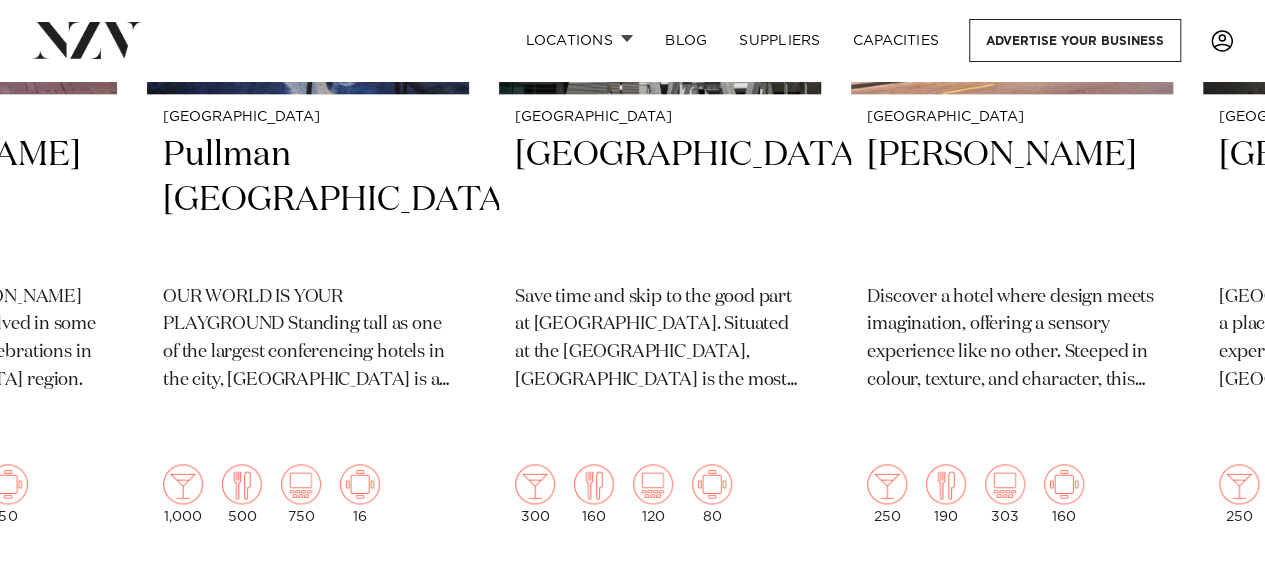 click at bounding box center [1205, 604] 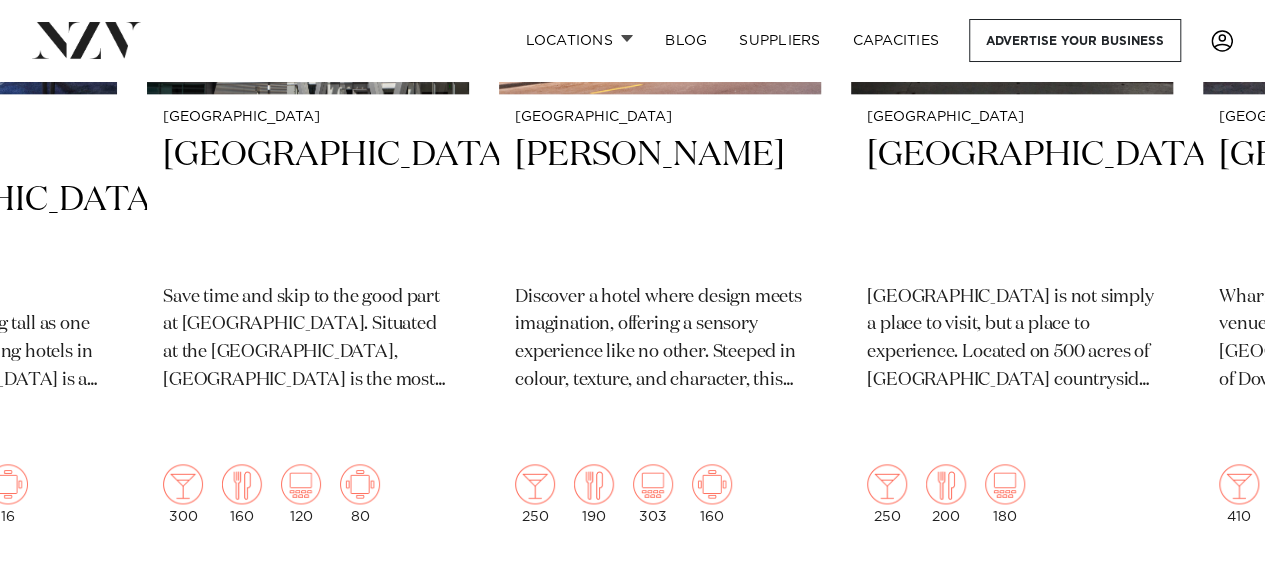 click at bounding box center (1205, 604) 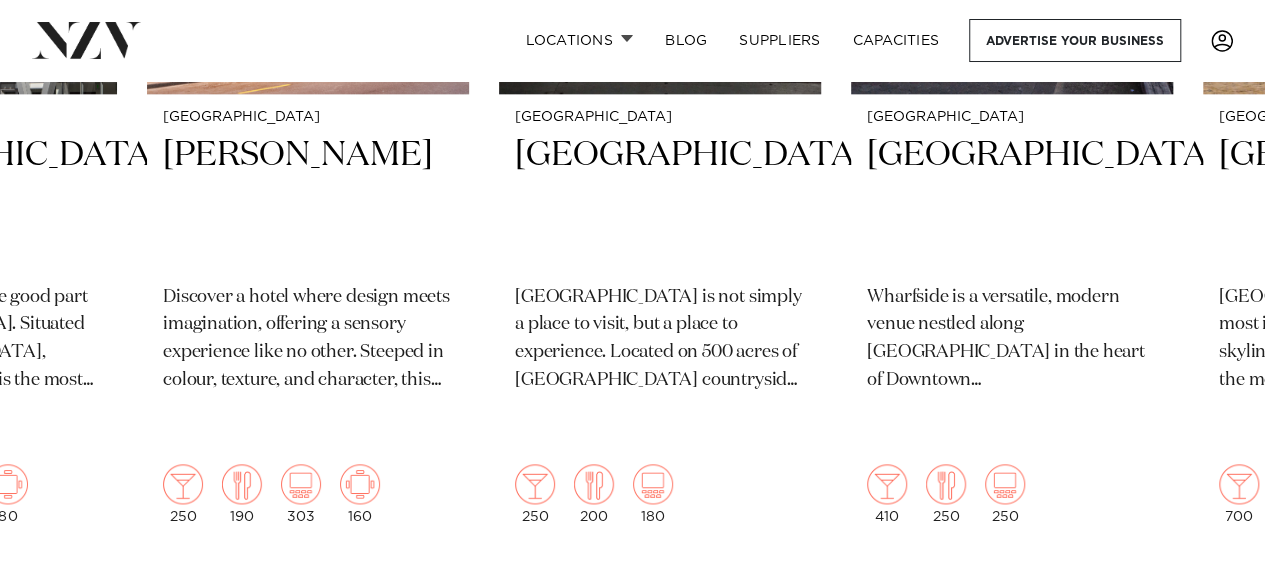 click at bounding box center (1205, 604) 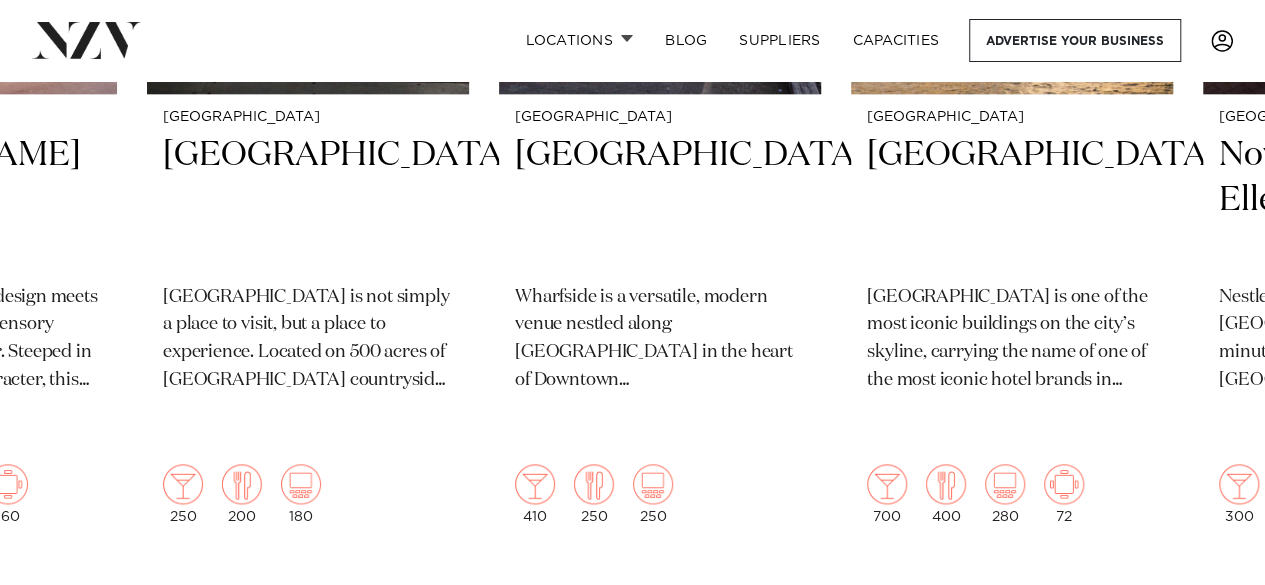 click at bounding box center [1205, 604] 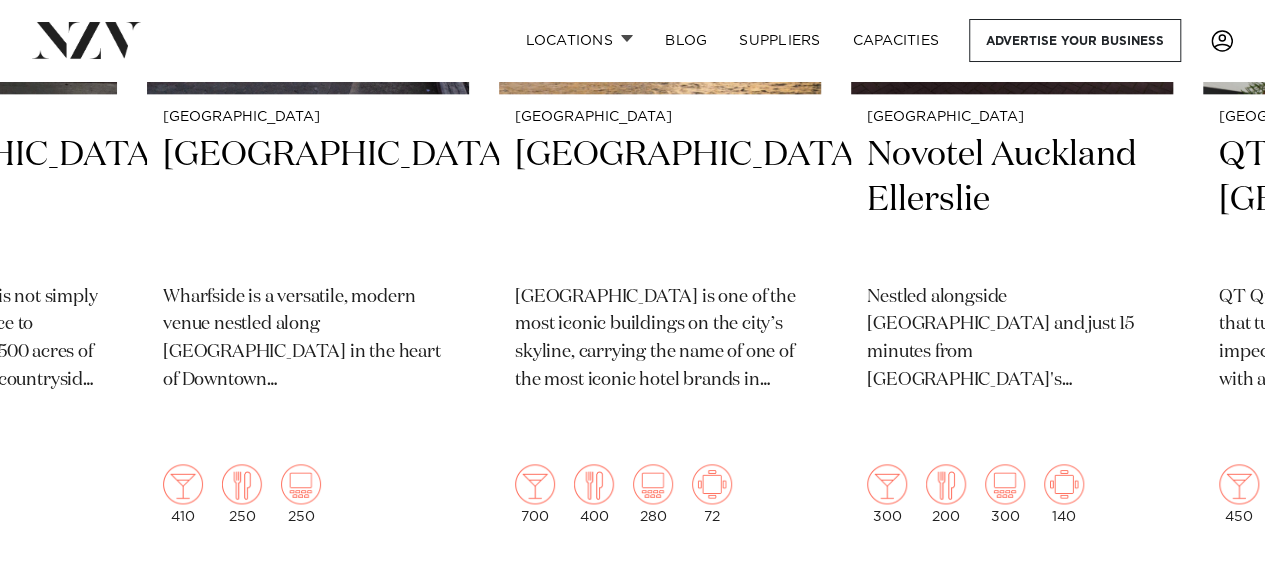 click at bounding box center [1205, 604] 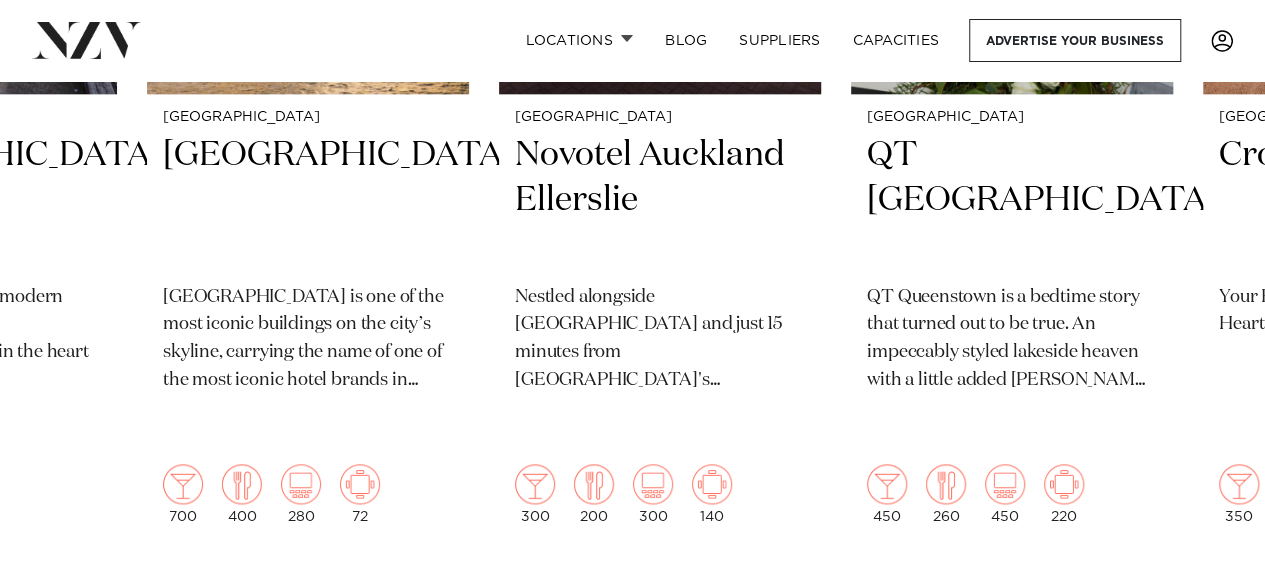 click at bounding box center [1205, 604] 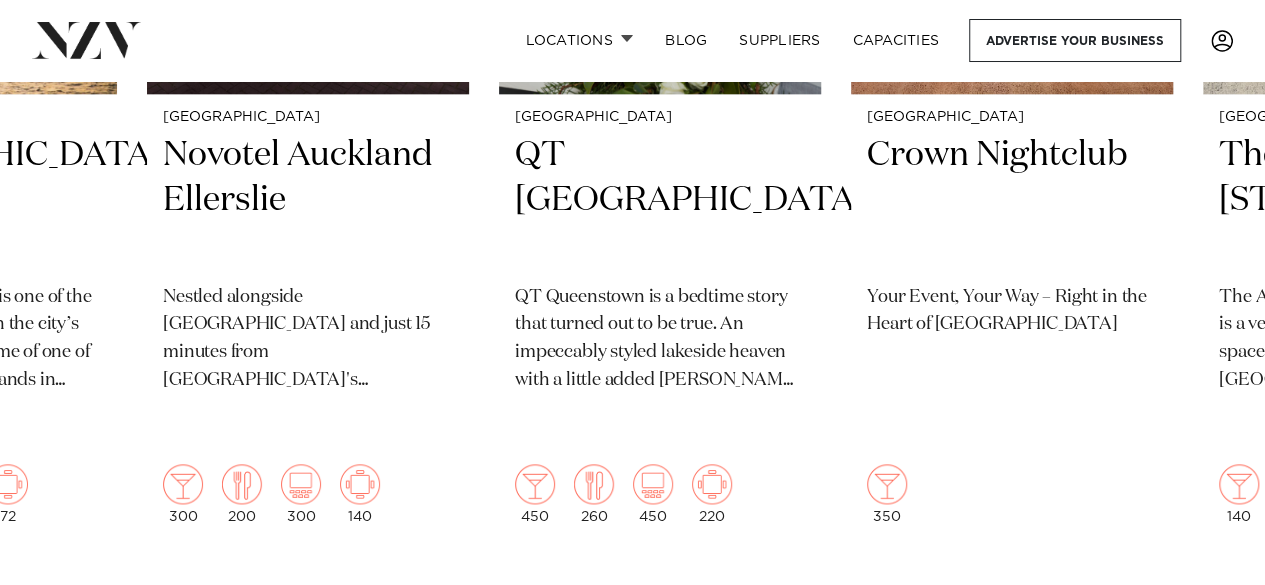 click at bounding box center (1205, 604) 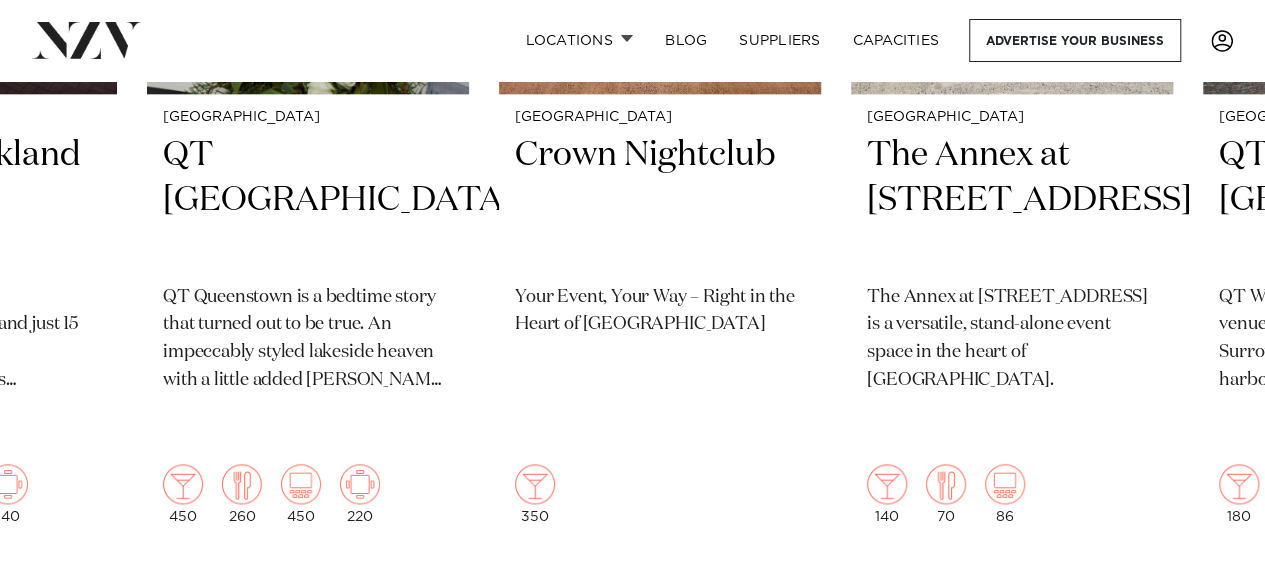 click at bounding box center (1205, 604) 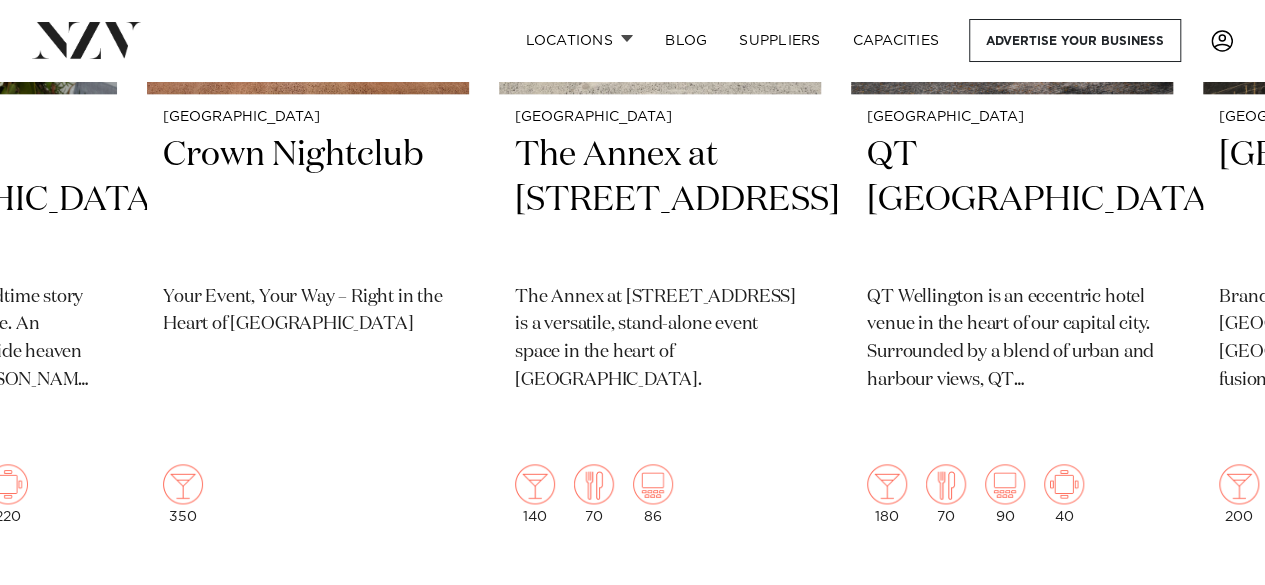 click at bounding box center (1205, 604) 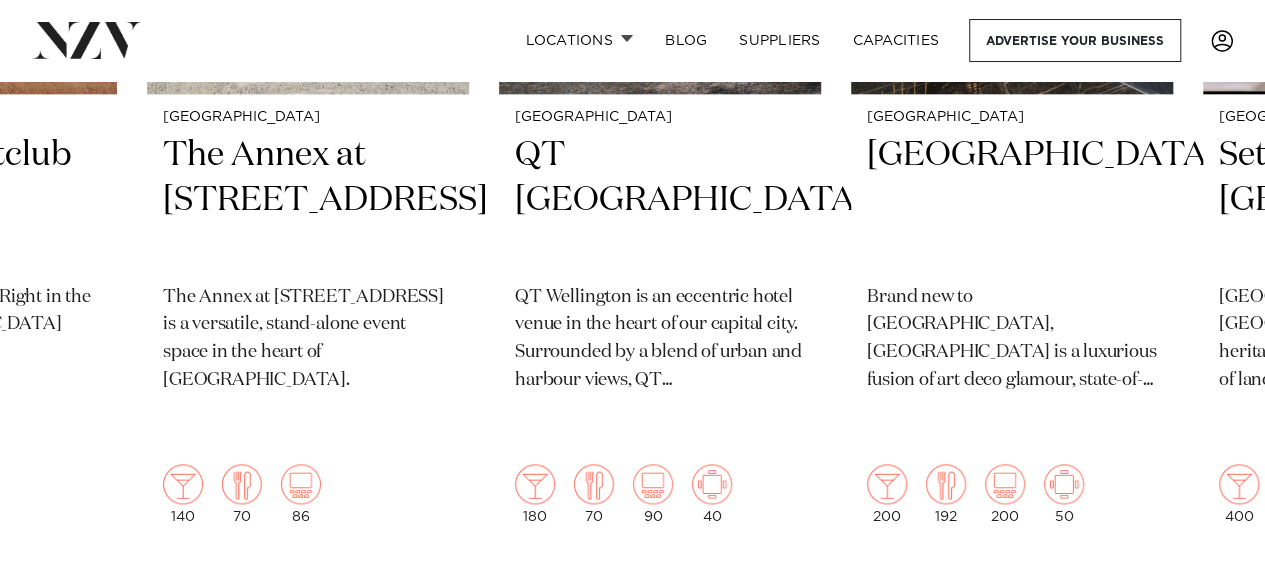 click at bounding box center (1205, 604) 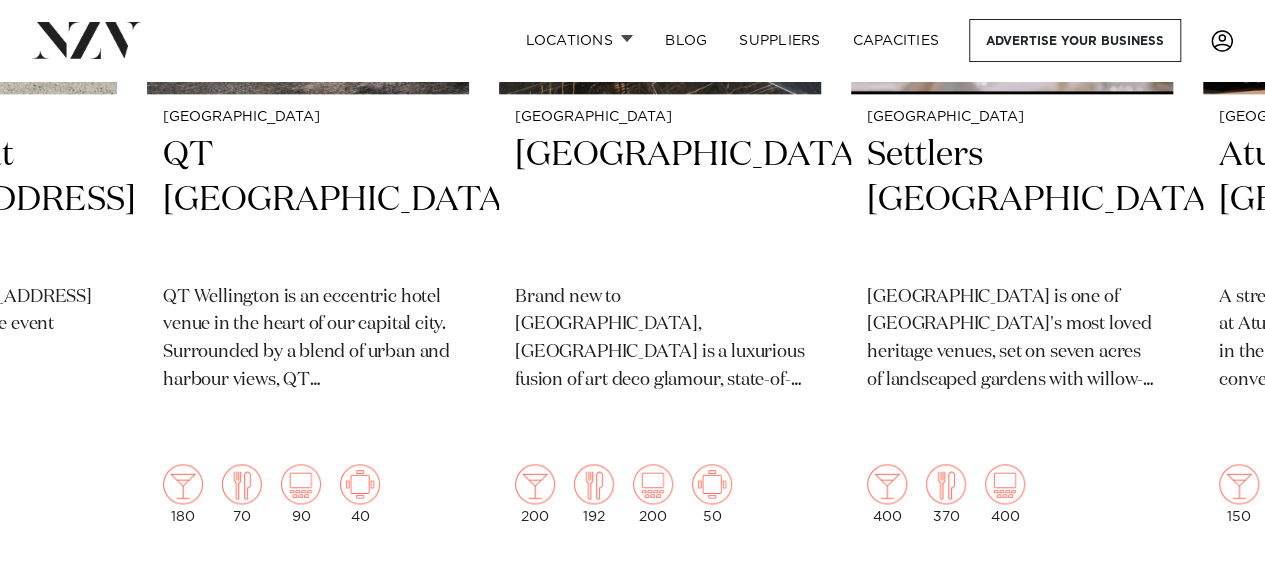 click at bounding box center (1205, 604) 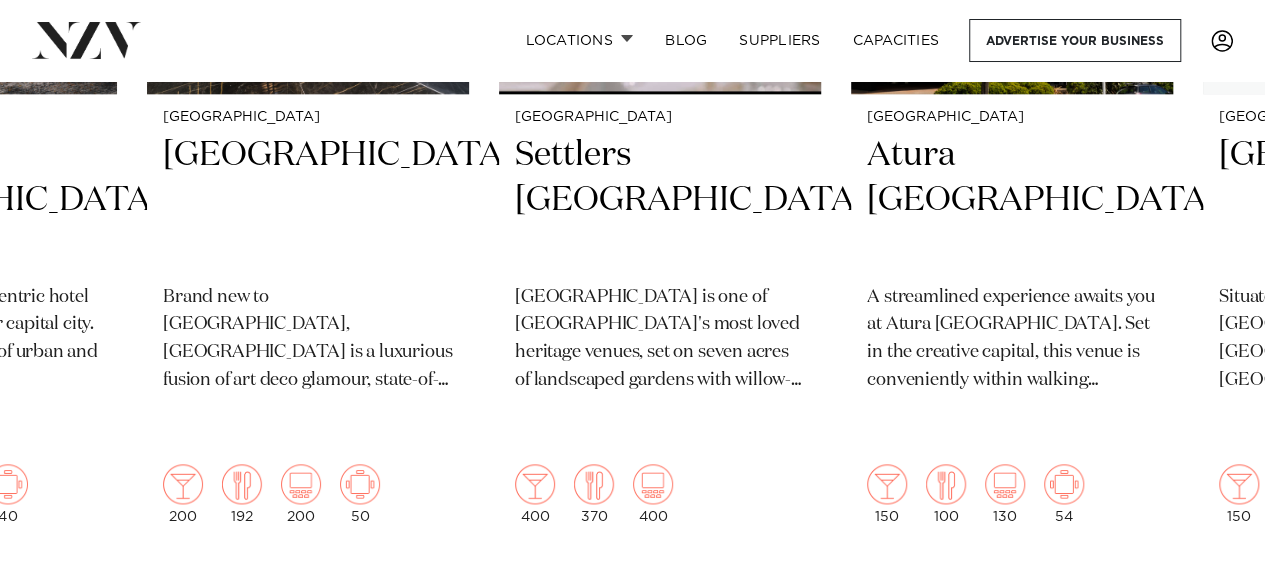 click at bounding box center [1205, 604] 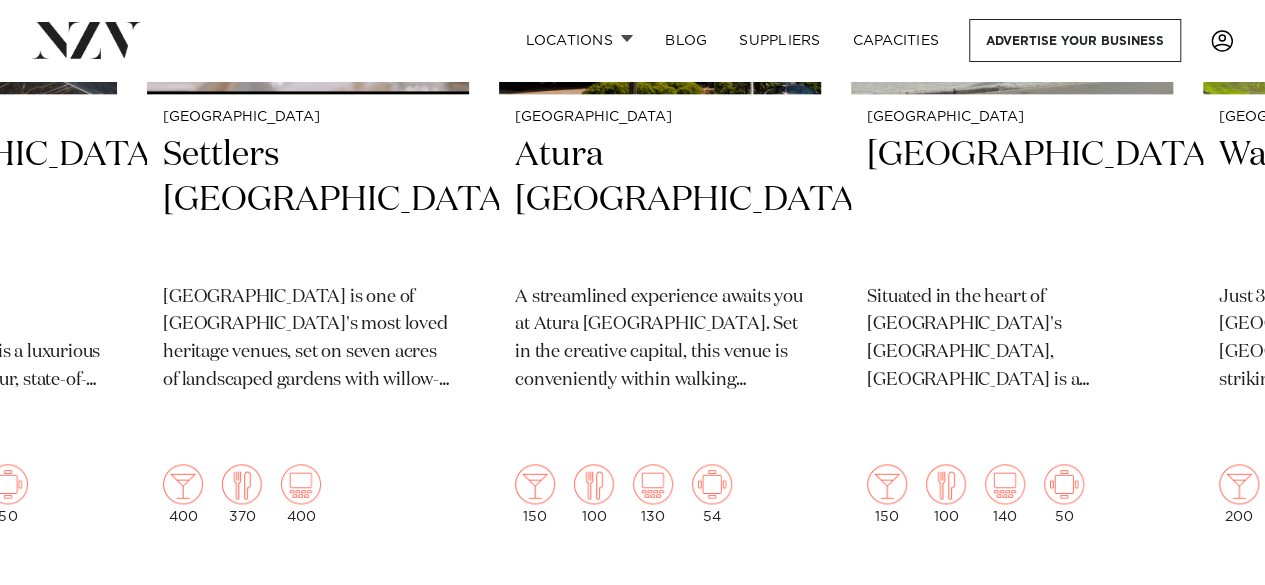click at bounding box center (1205, 604) 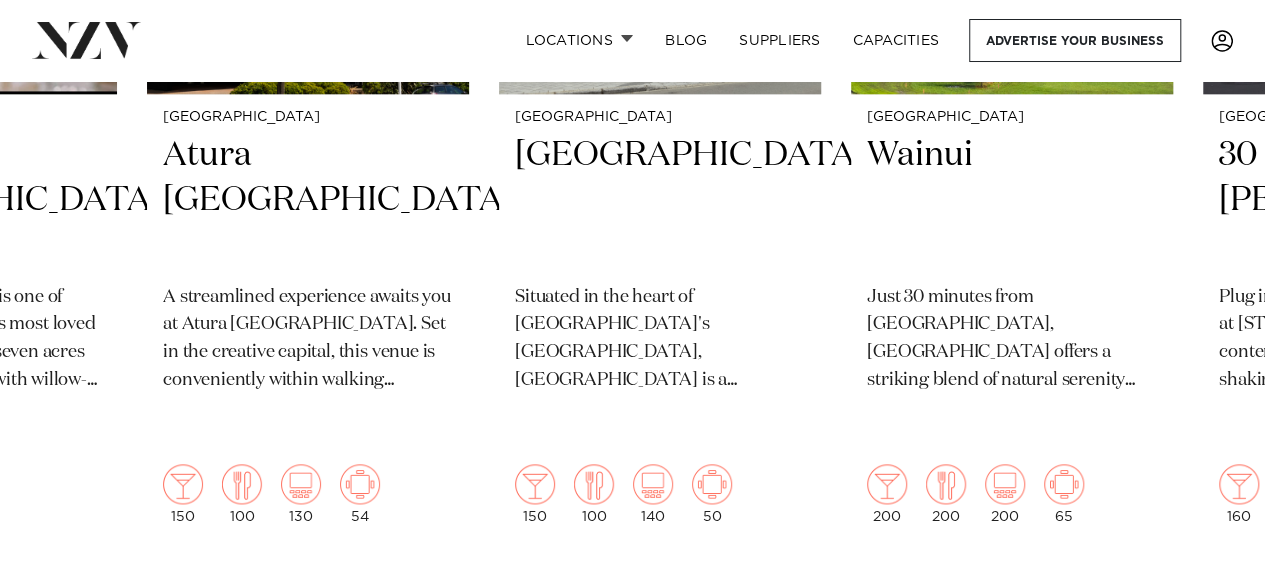 click at bounding box center [1205, 604] 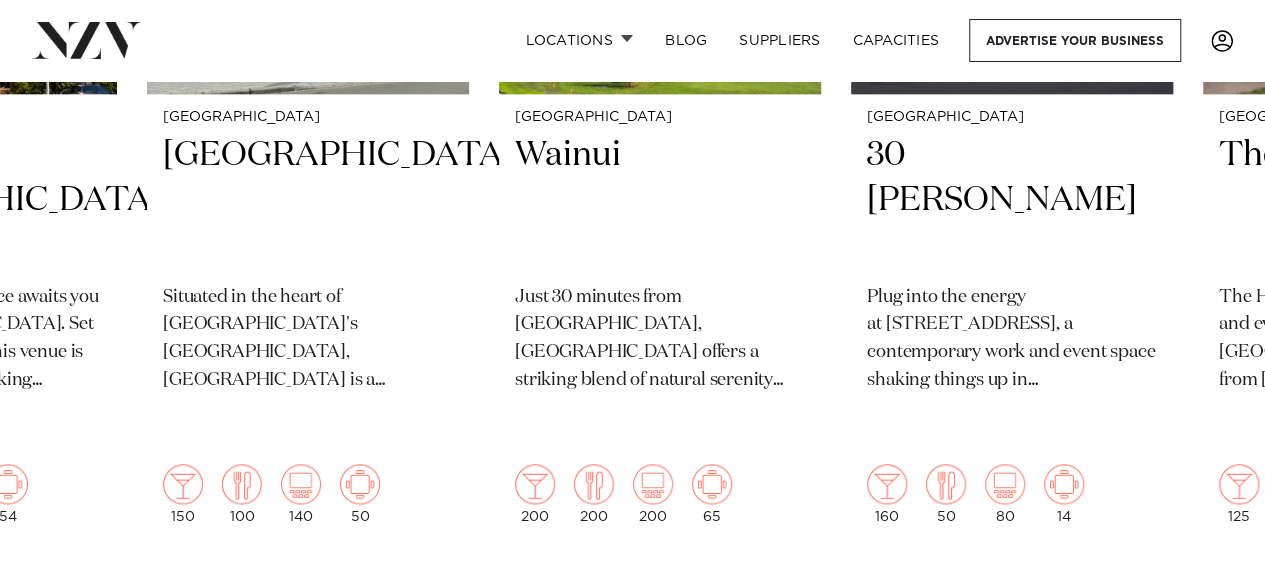 click at bounding box center (1205, 604) 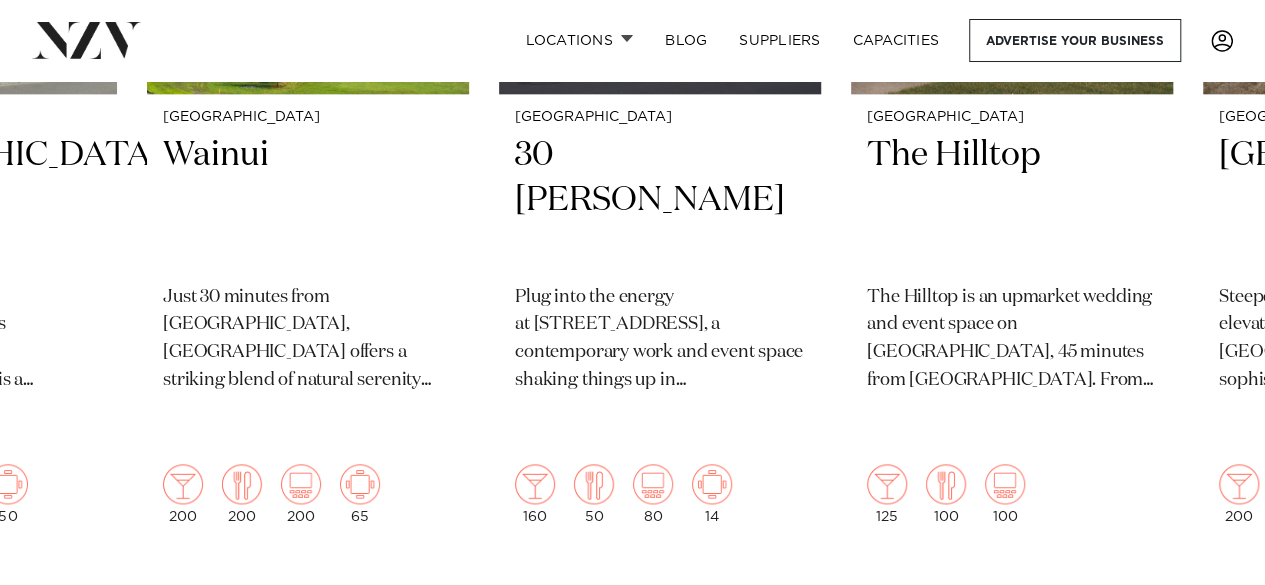 click at bounding box center [1205, 604] 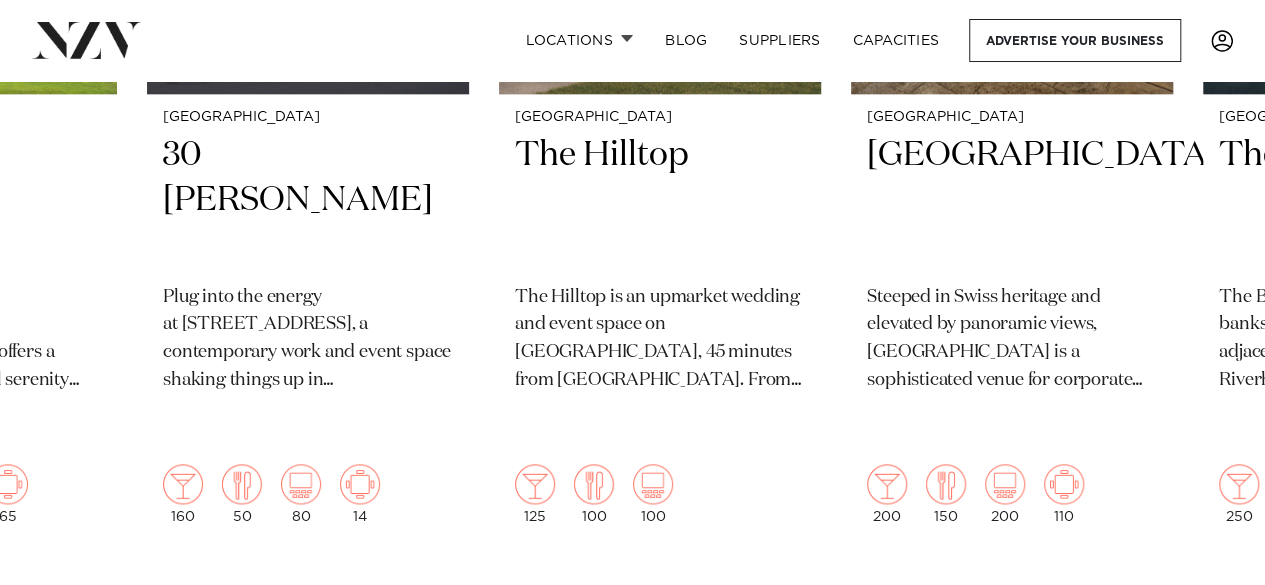 click at bounding box center [1205, 604] 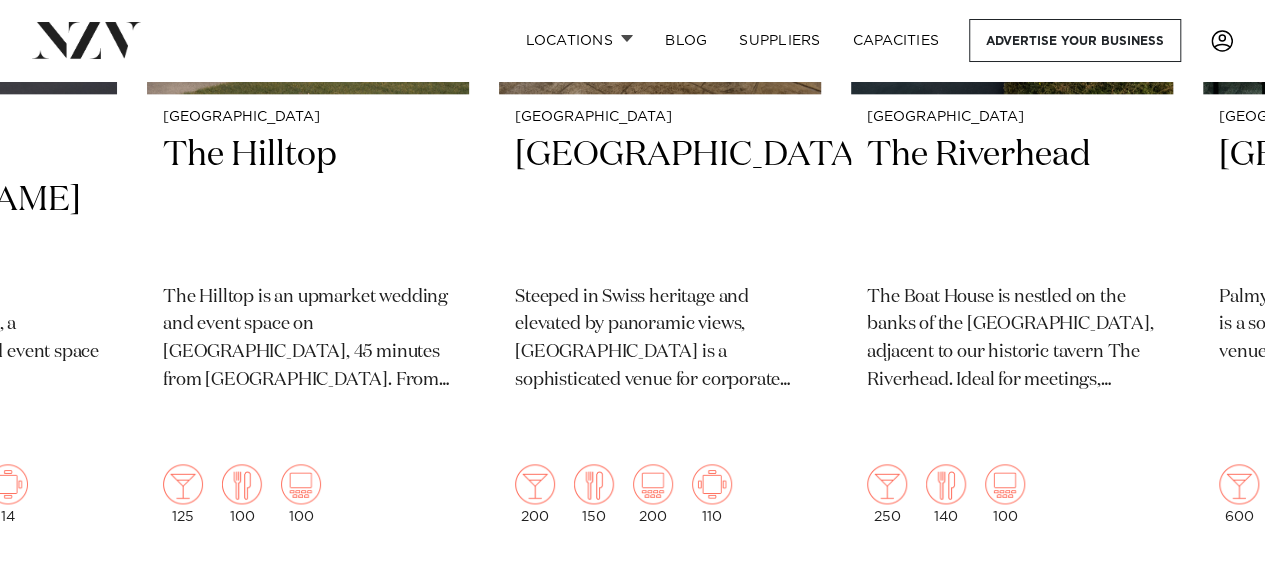 click at bounding box center (1205, 604) 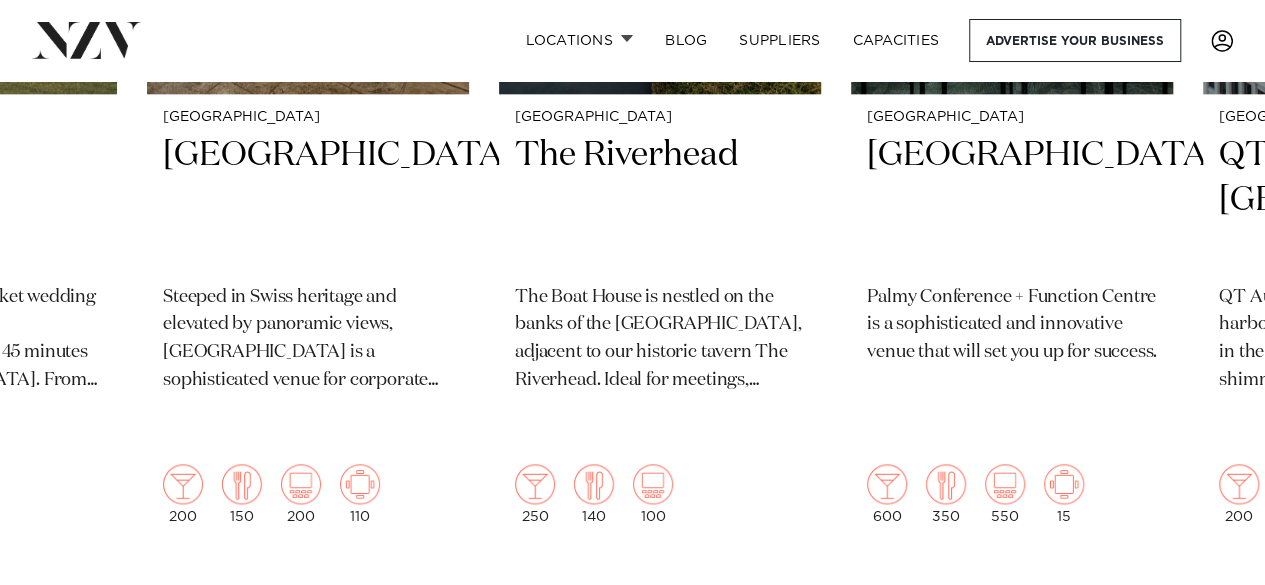 click at bounding box center [1205, 604] 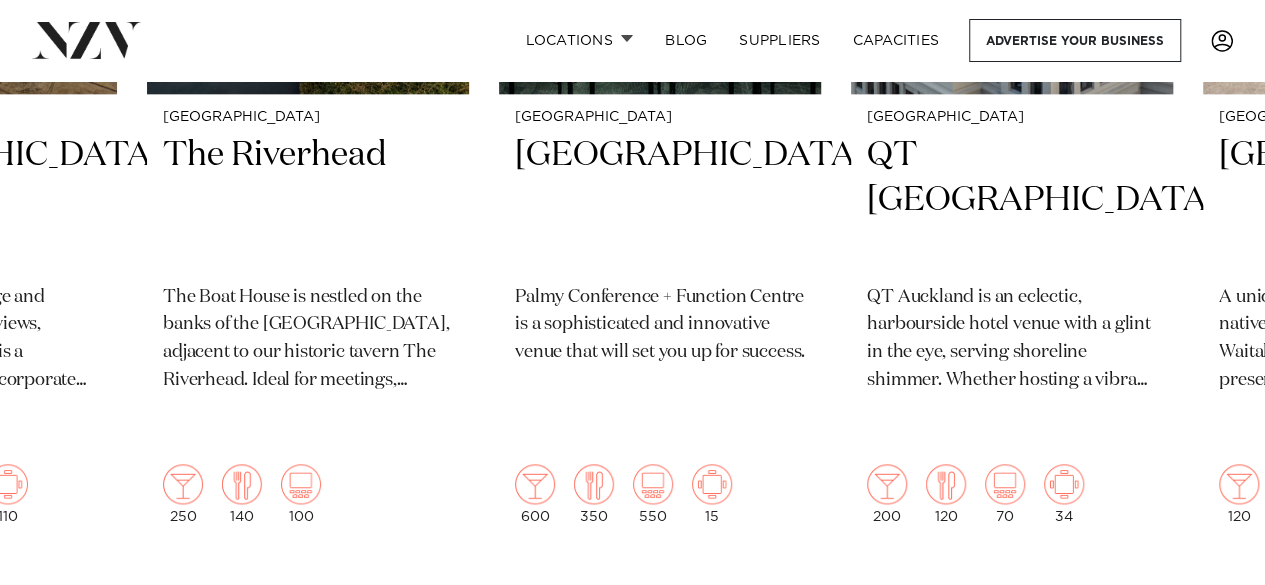 click at bounding box center [1205, 604] 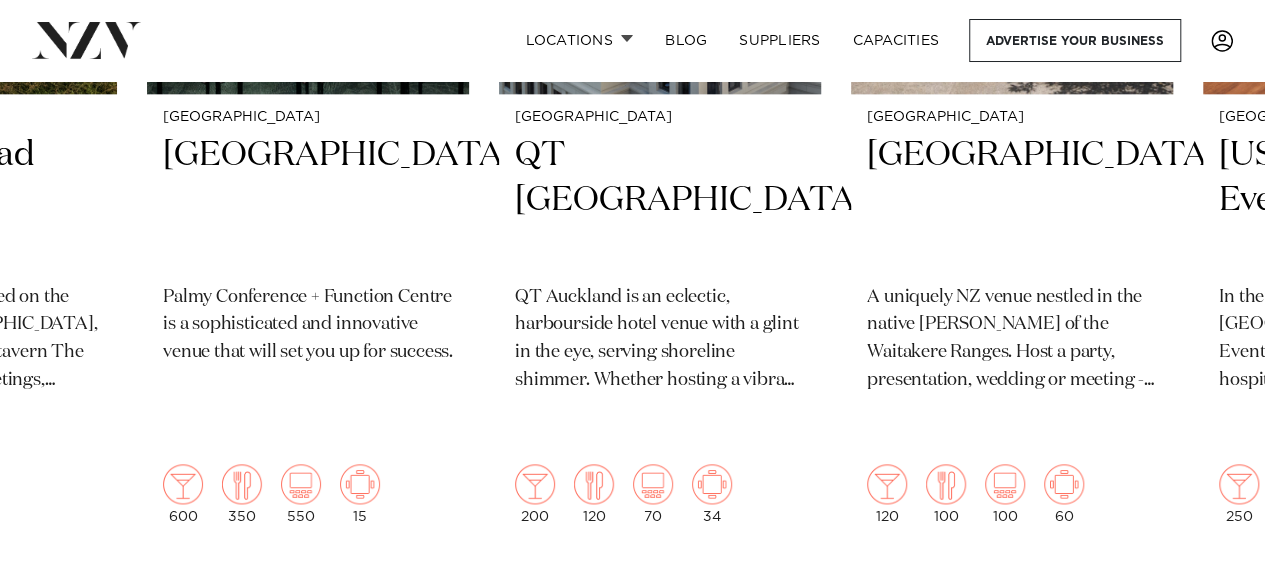 click at bounding box center [1205, 604] 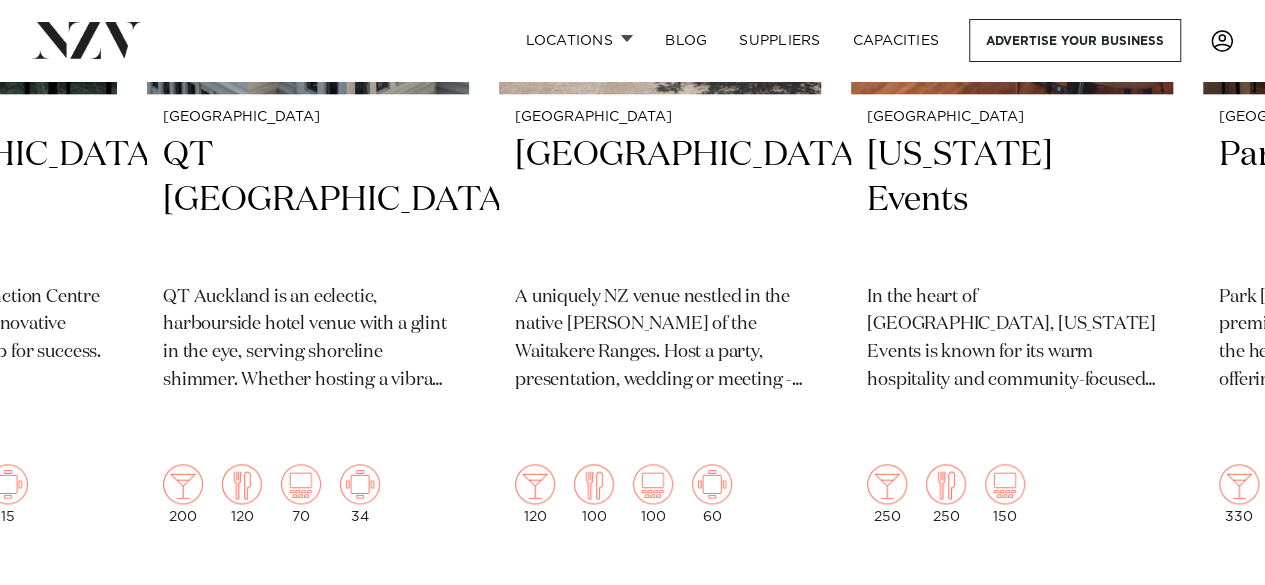 click at bounding box center (1205, 604) 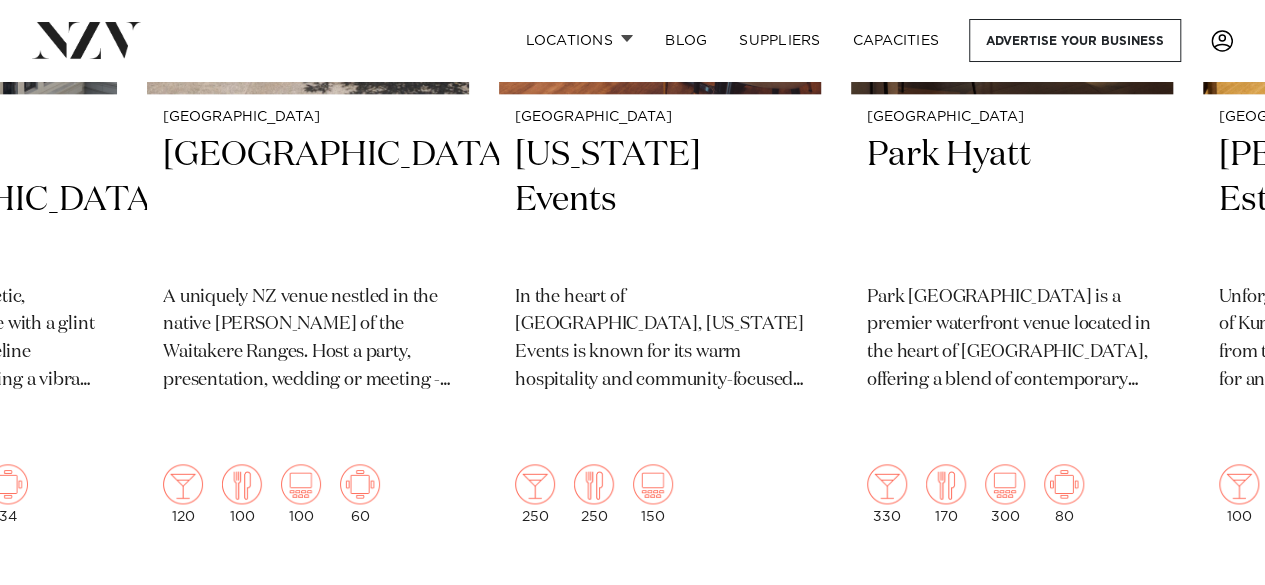 click at bounding box center (1205, 604) 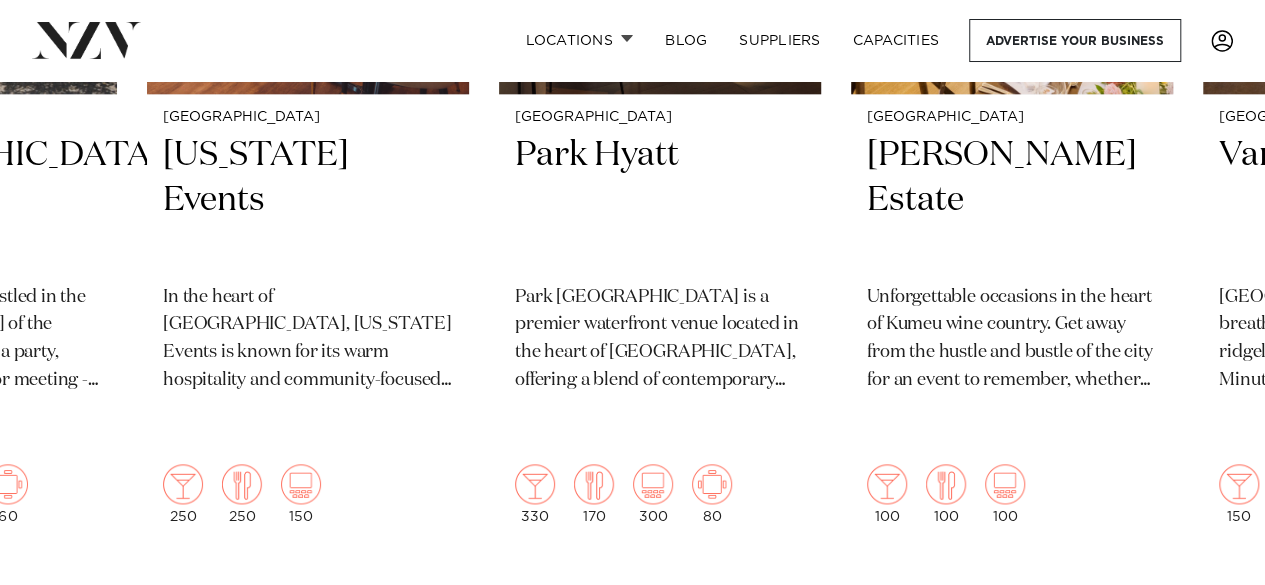 click at bounding box center [1205, 604] 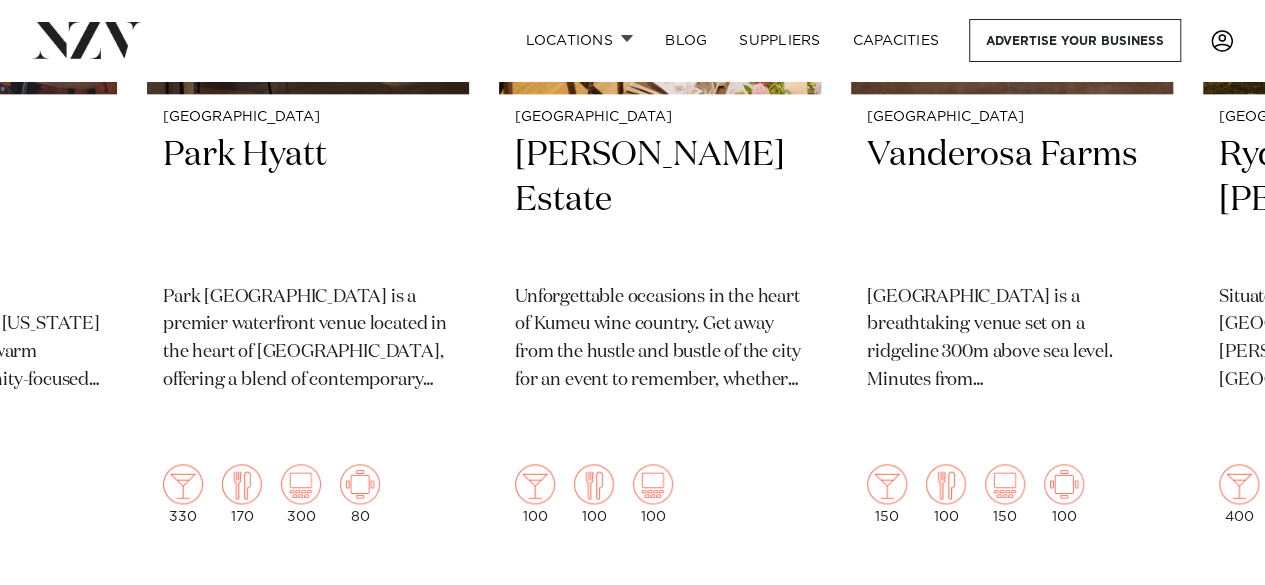 click at bounding box center [1205, 604] 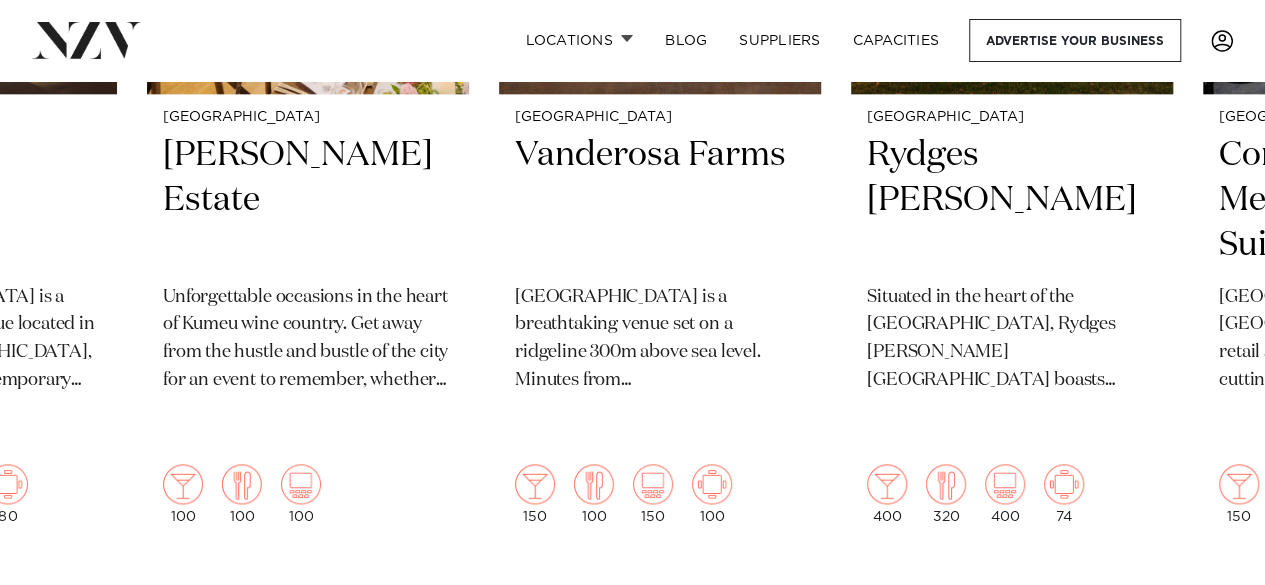 click at bounding box center [1205, 604] 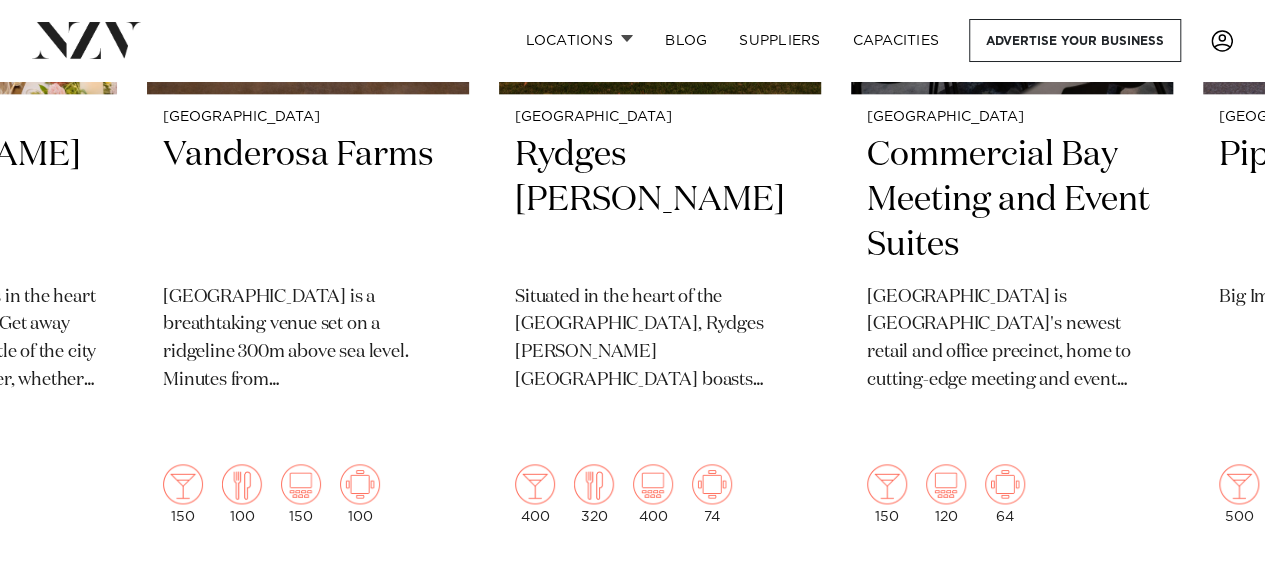 click at bounding box center [1205, 604] 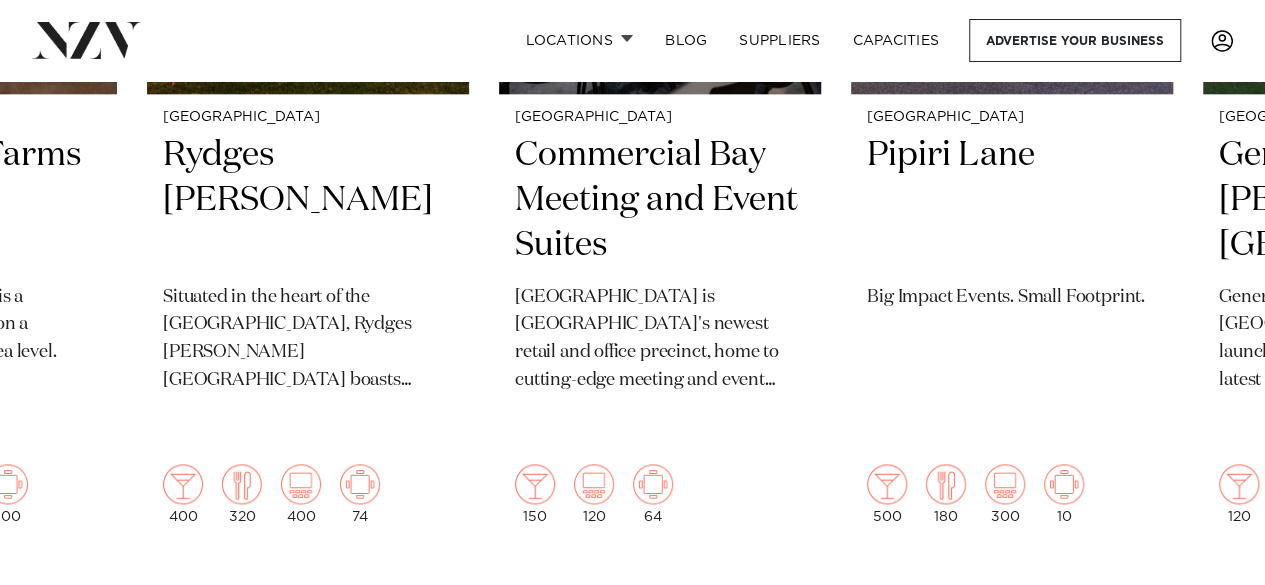 click at bounding box center (1205, 604) 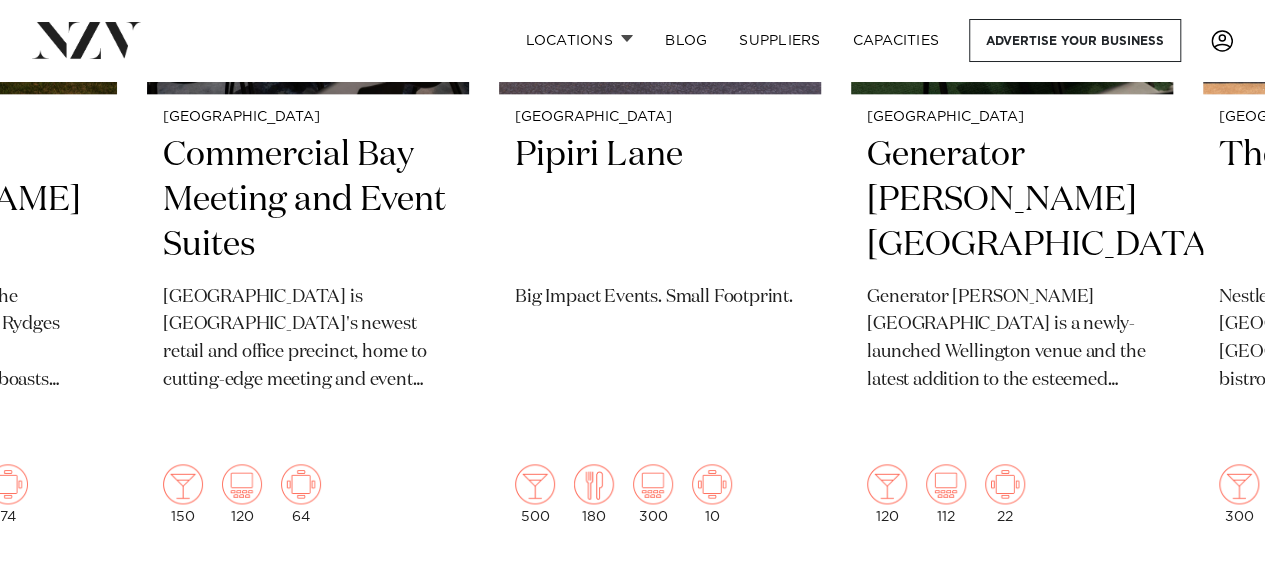 click at bounding box center [1205, 604] 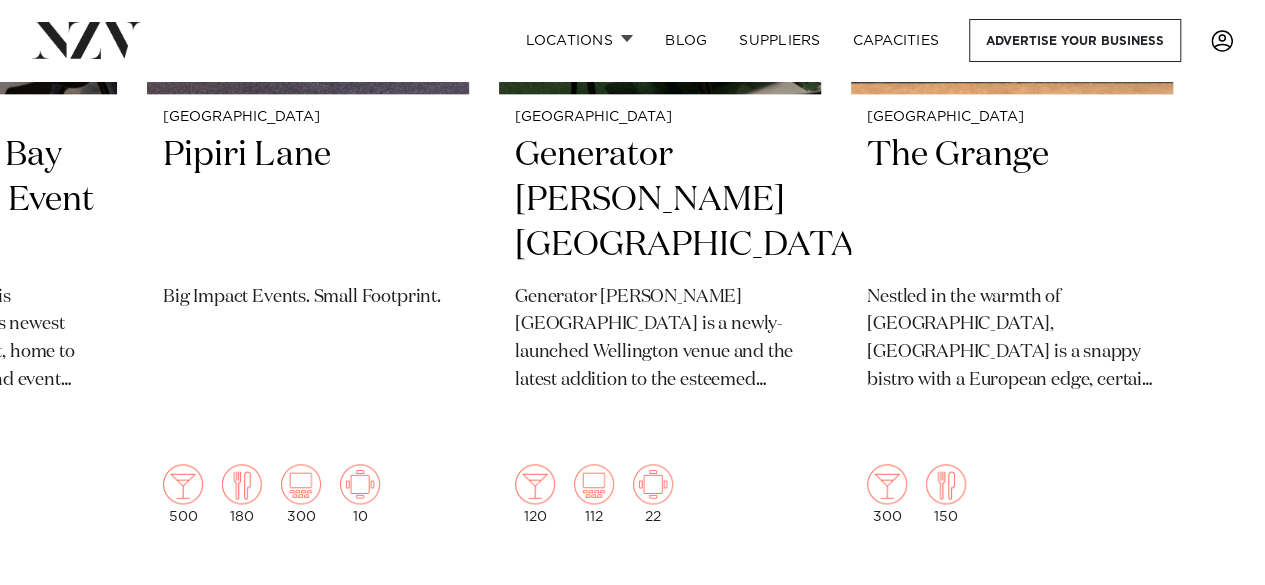 click at bounding box center [1205, 604] 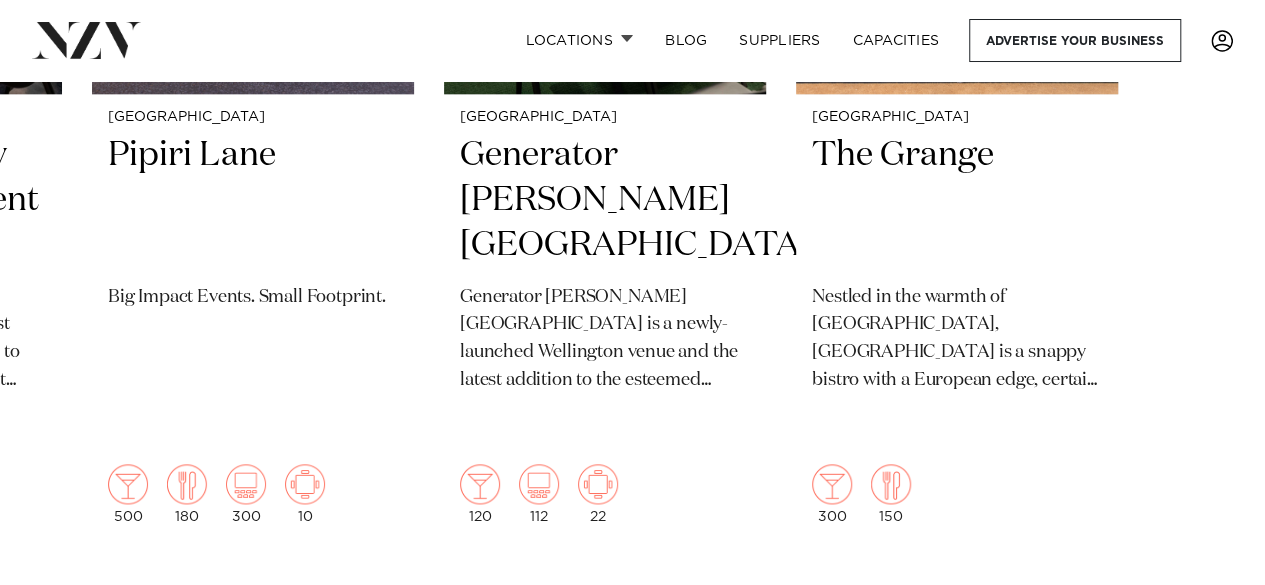 click on "Auckland
St Matthew-in-the-City
Sitting proudly in the heart of Auckland,
St Matthew's is a majestic neo-Gothic piece of history, serving as a unique venue in the city.
450
250
400
Auckland
Rydges Auckland
Rydges is one of the most breathtaking venues in the City - presenting uncompromised harbour views from the Rooftop." at bounding box center [632, 149] 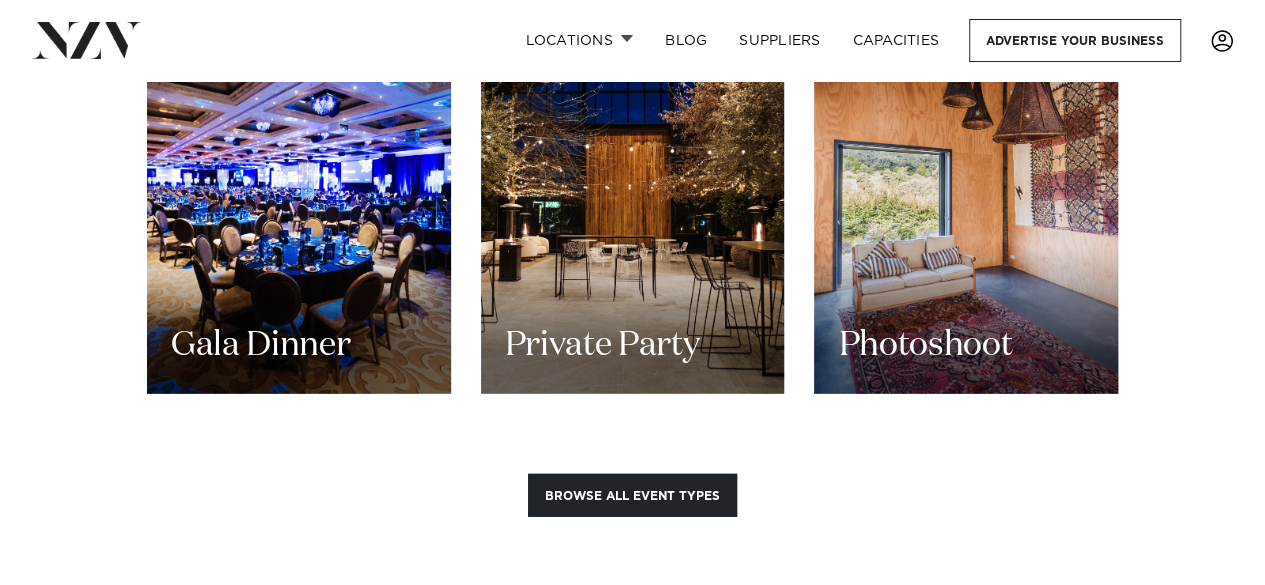 scroll, scrollTop: 2616, scrollLeft: 0, axis: vertical 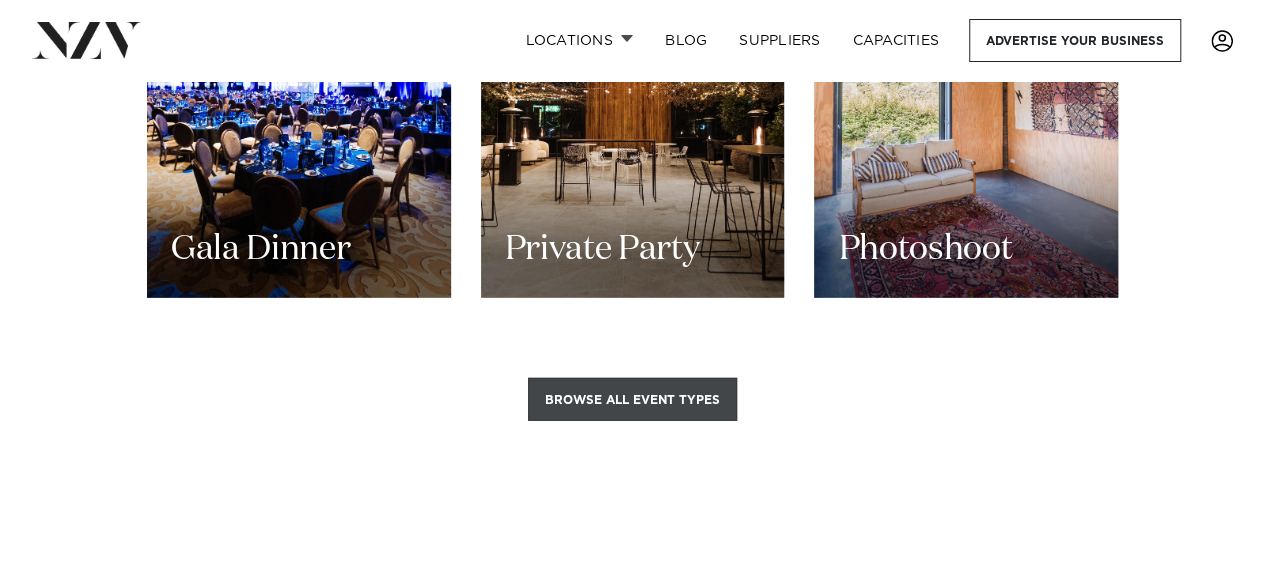 click on "Browse all event types" at bounding box center [632, 399] 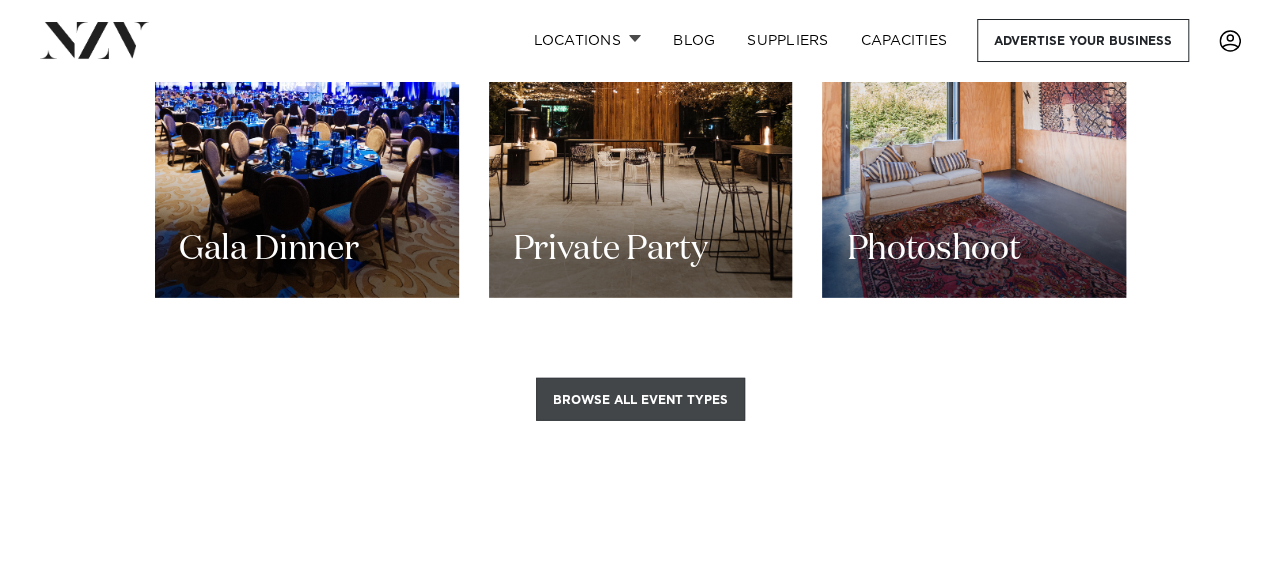 scroll, scrollTop: 2623, scrollLeft: 0, axis: vertical 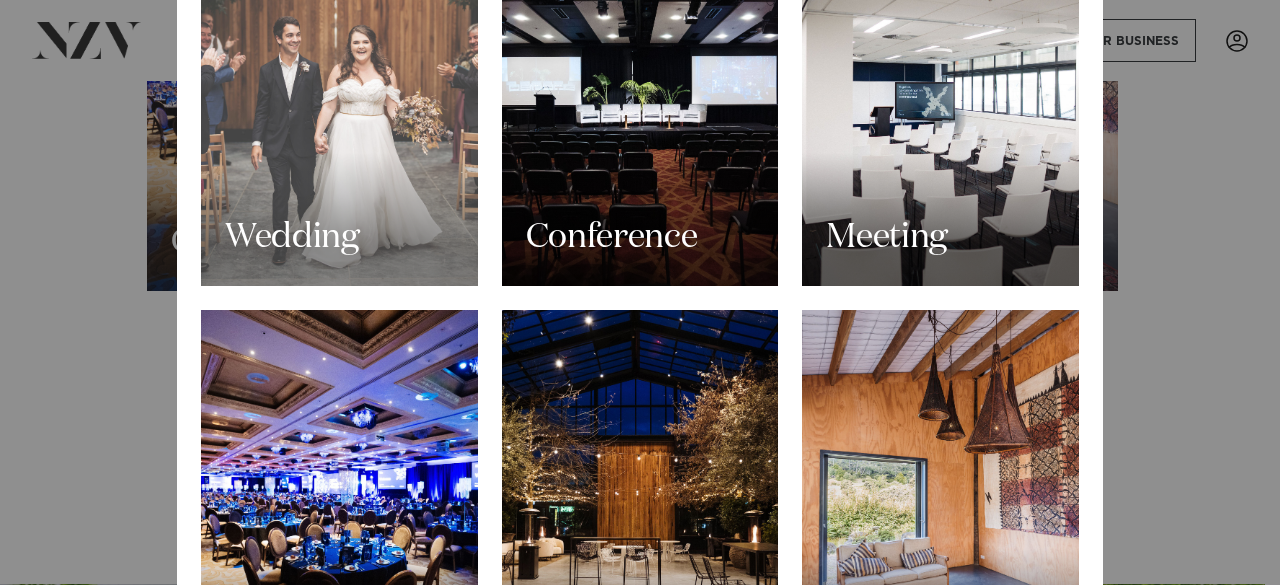 click on "Wedding" at bounding box center [339, 100] 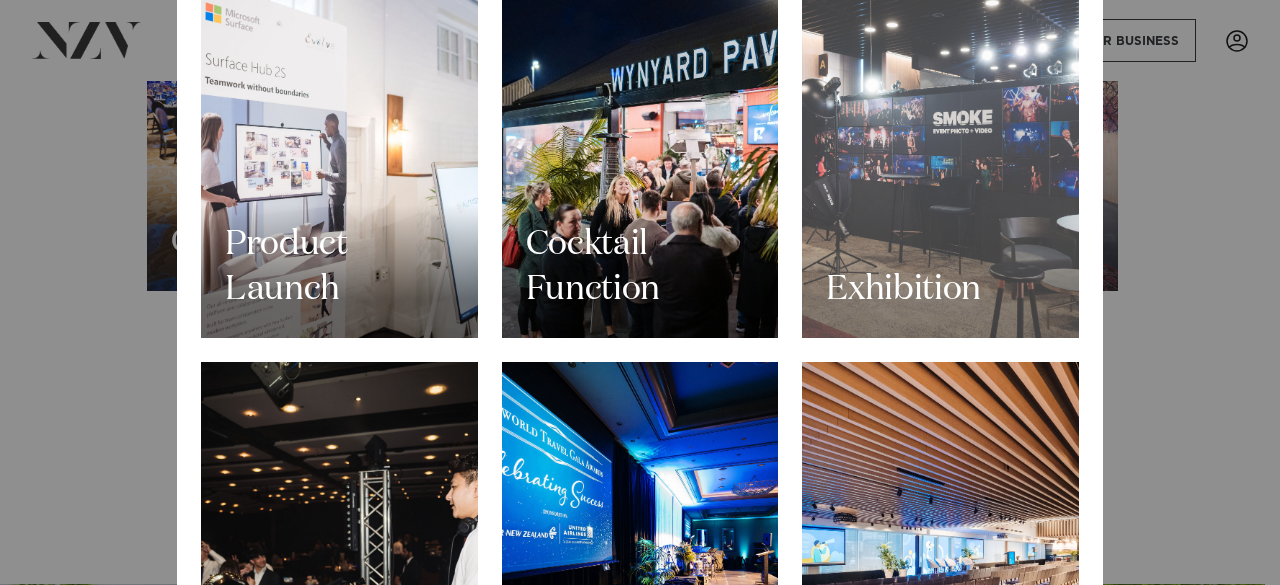 scroll, scrollTop: 0, scrollLeft: 0, axis: both 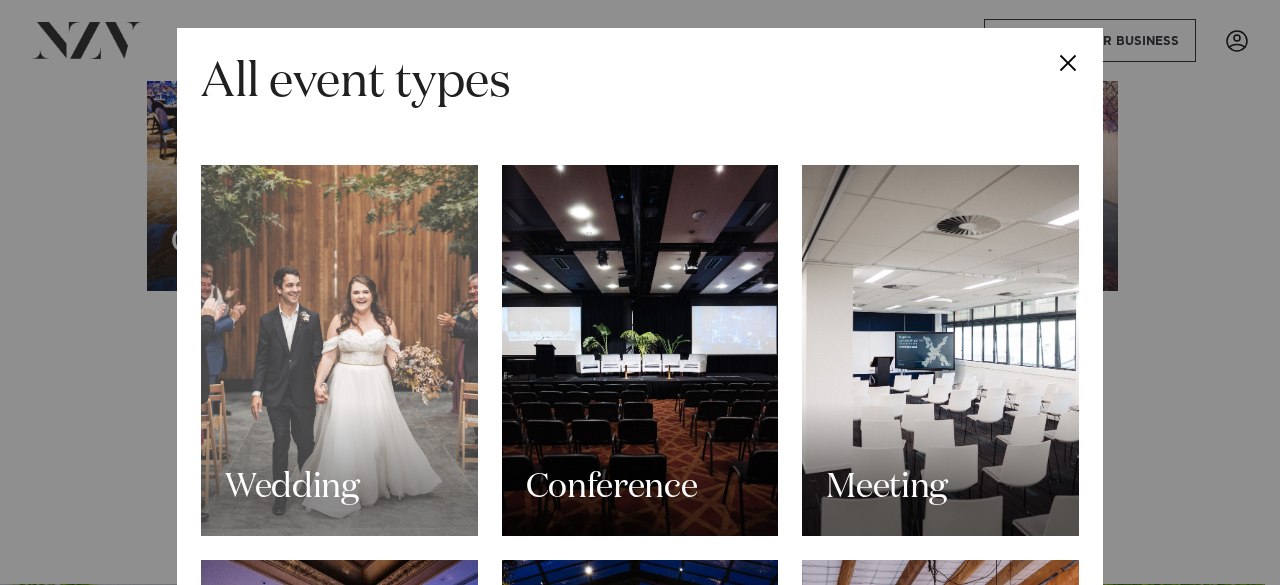 click on "Wedding" at bounding box center [339, 350] 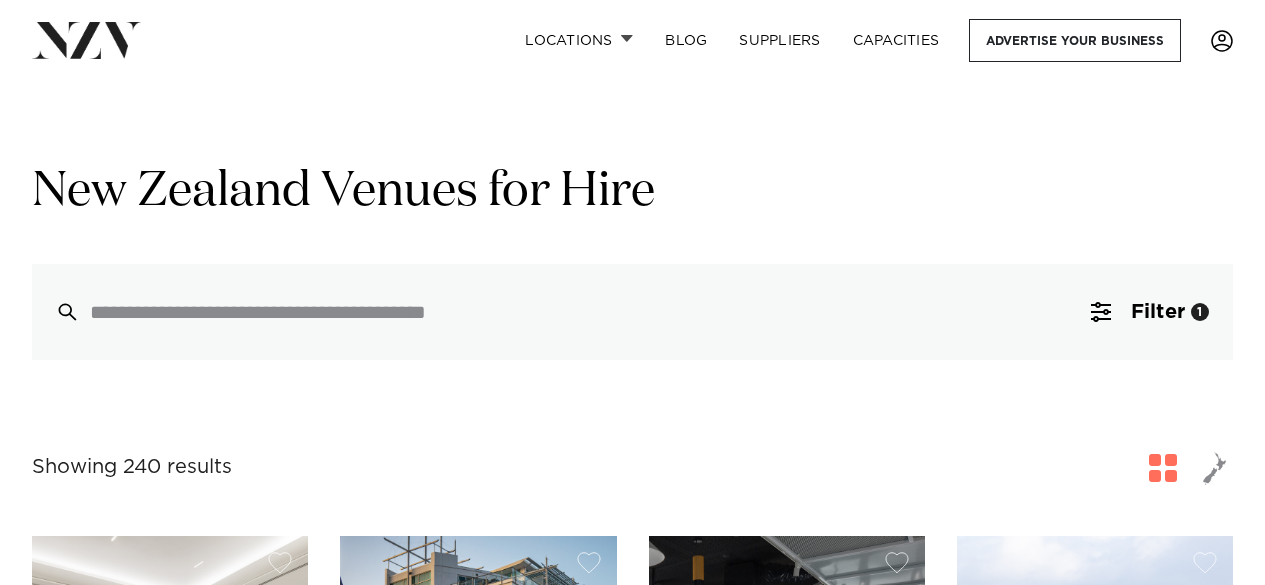 scroll, scrollTop: 0, scrollLeft: 0, axis: both 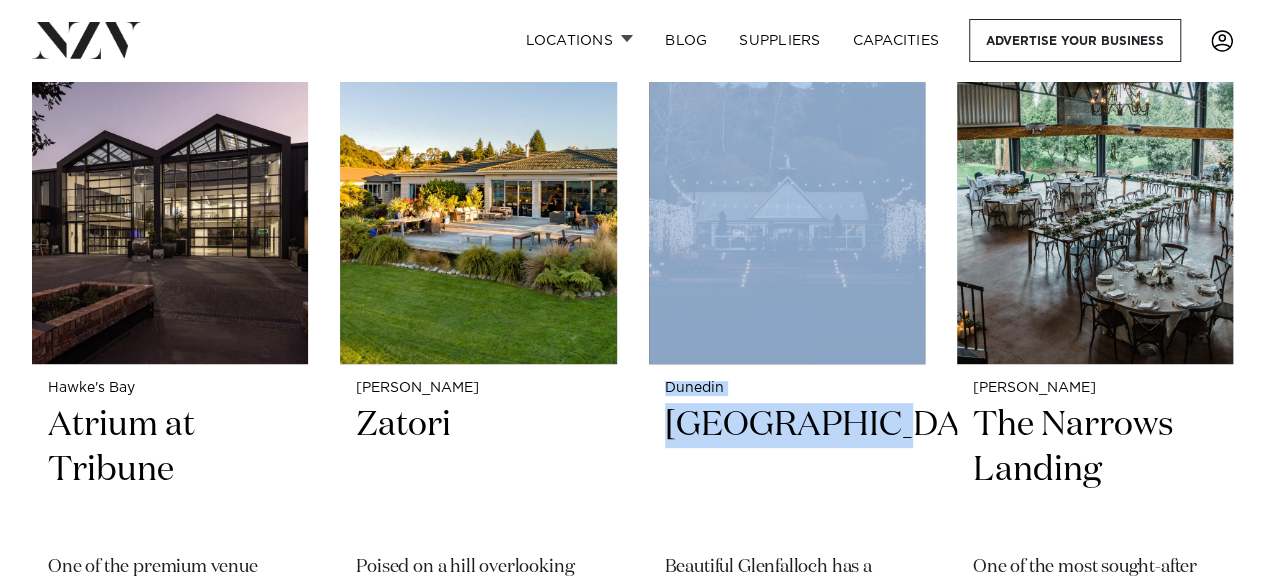drag, startPoint x: 640, startPoint y: 427, endPoint x: 739, endPoint y: 70, distance: 370.47266 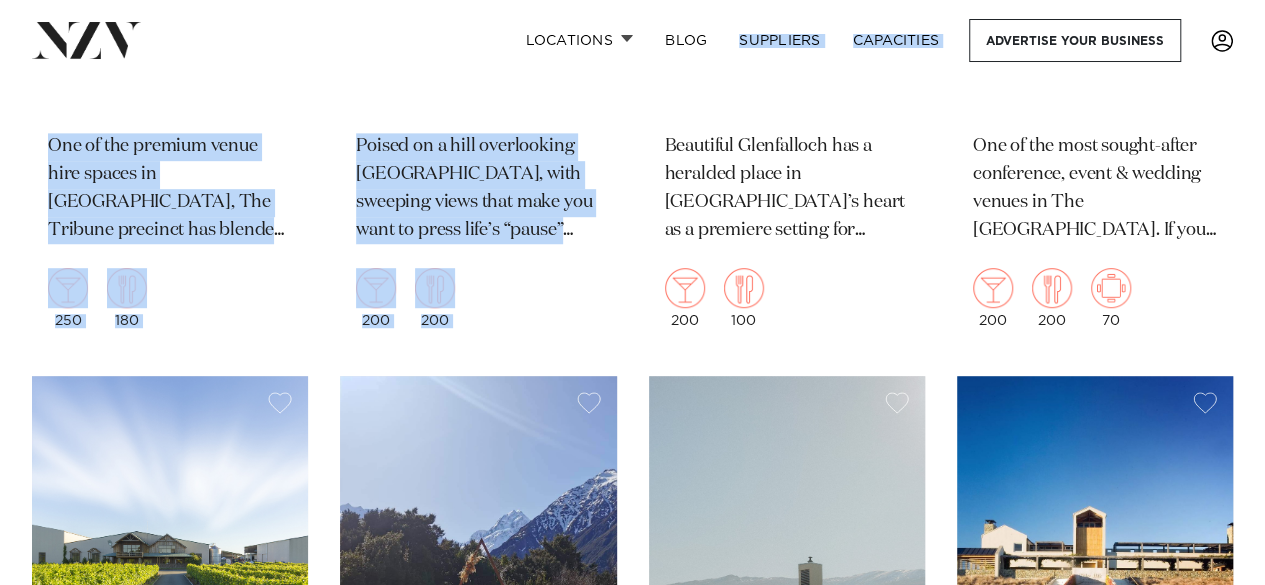click on "Nelson-Tasman
Zatori
Poised on a hill overlooking Collingwood, with sweeping views that make you want to press life’s “pause” button, Zatori is Golden Bay’s best retreat, resort and event venue.
200
200" at bounding box center [478, 144] 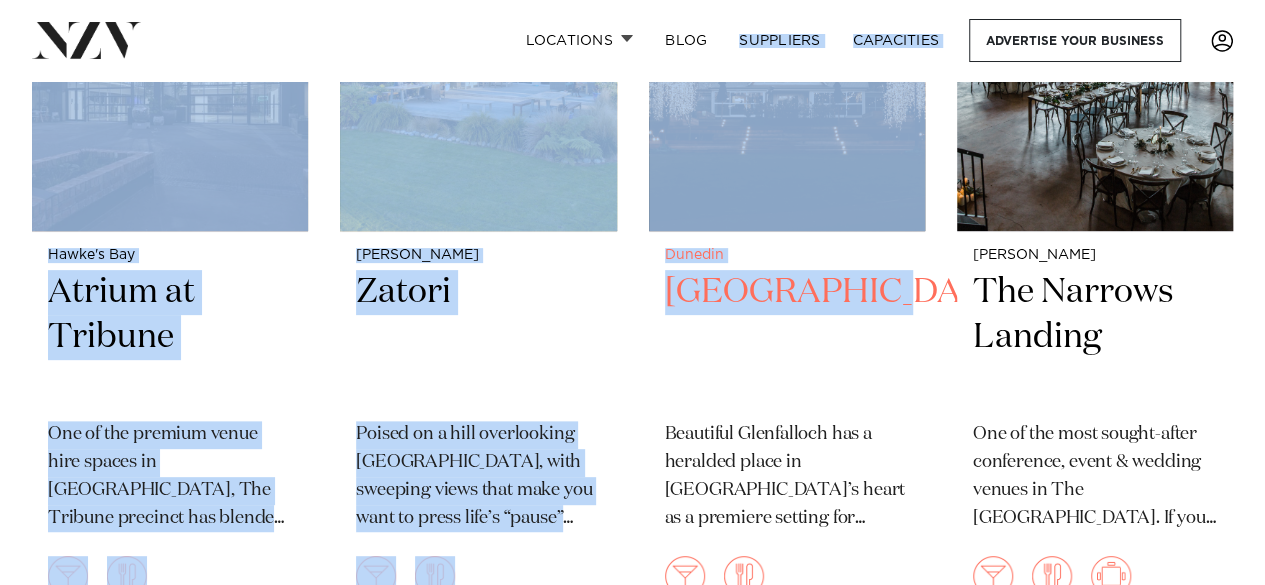 drag, startPoint x: 596, startPoint y: 243, endPoint x: 918, endPoint y: 563, distance: 453.96475 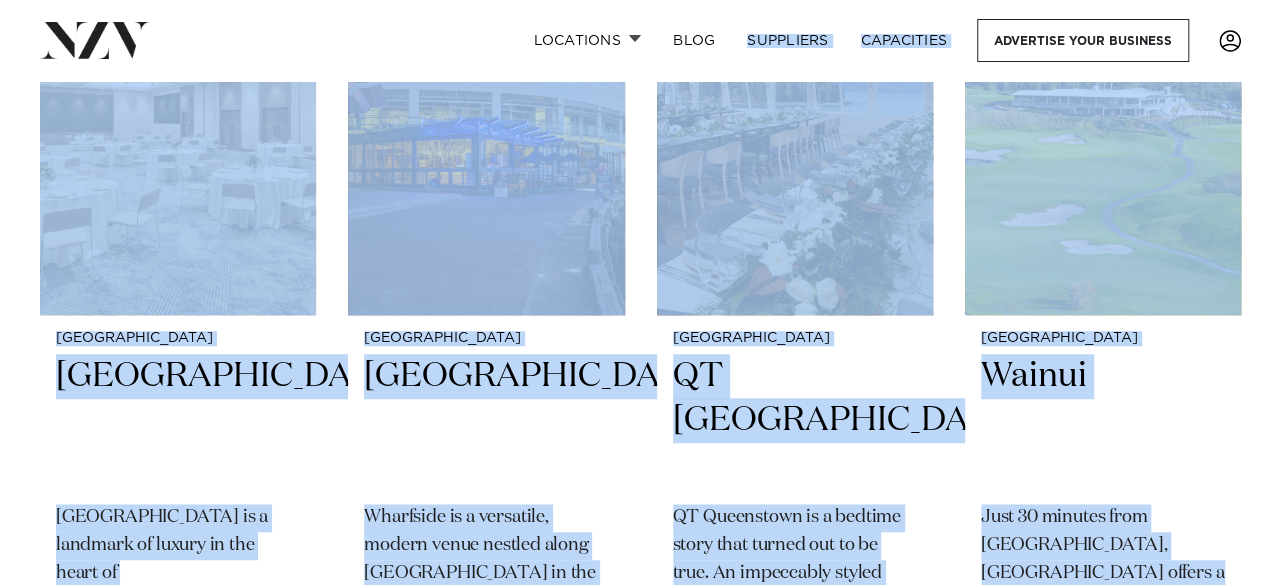 scroll, scrollTop: 0, scrollLeft: 0, axis: both 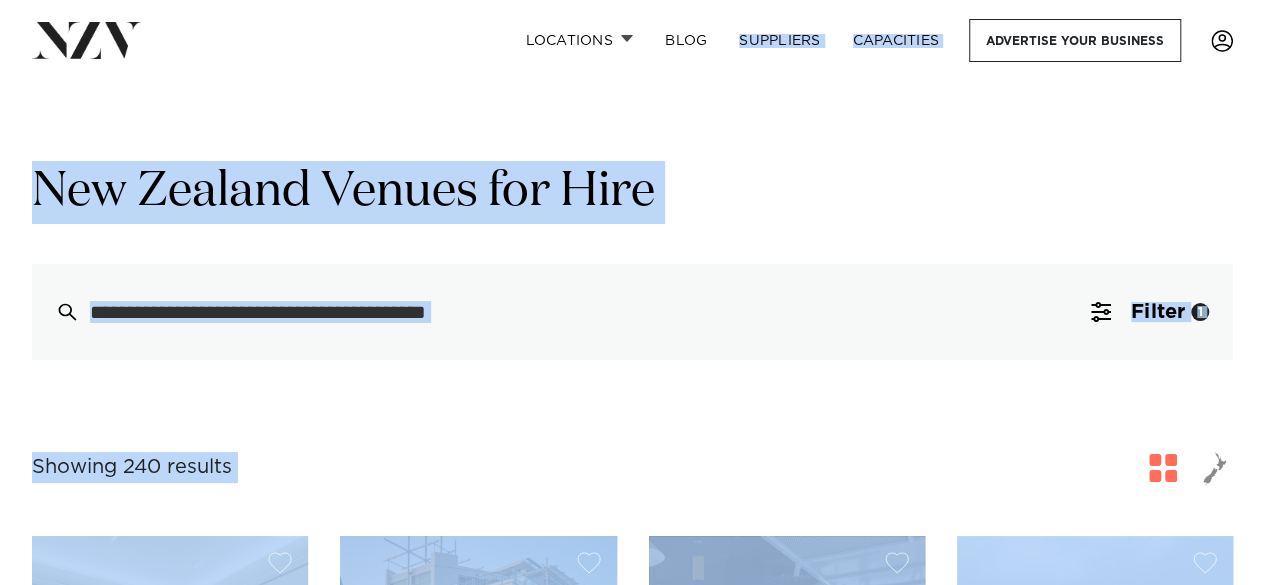click on "Showing 240 results  for New Zealand Venues for Hire" at bounding box center (632, 468) 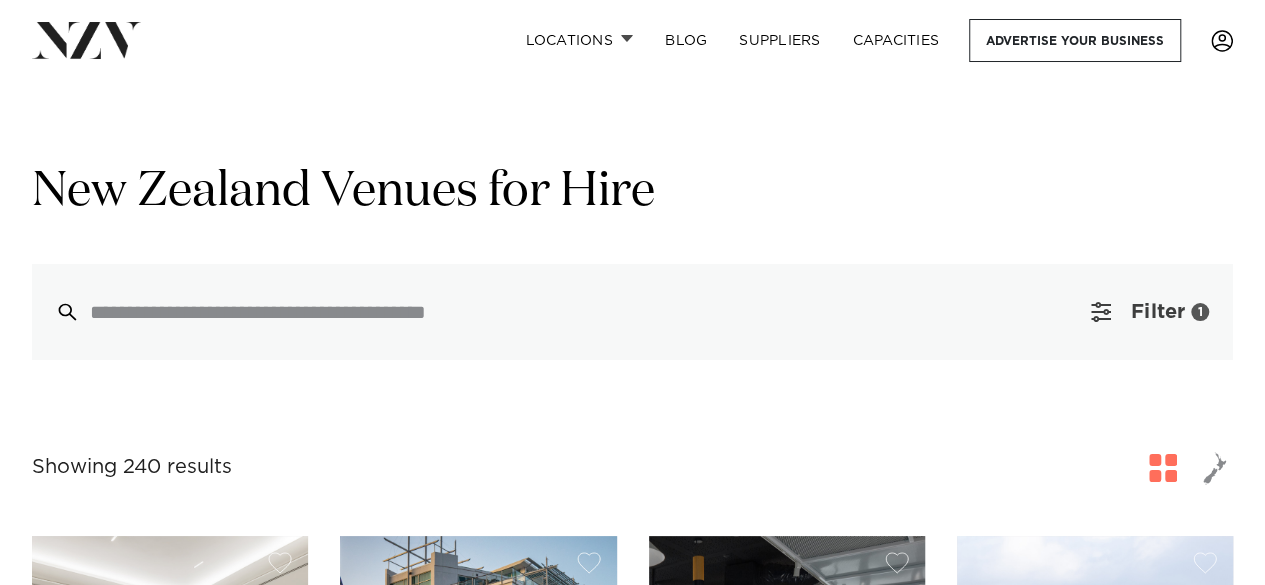 click on "Filter" at bounding box center (1158, 312) 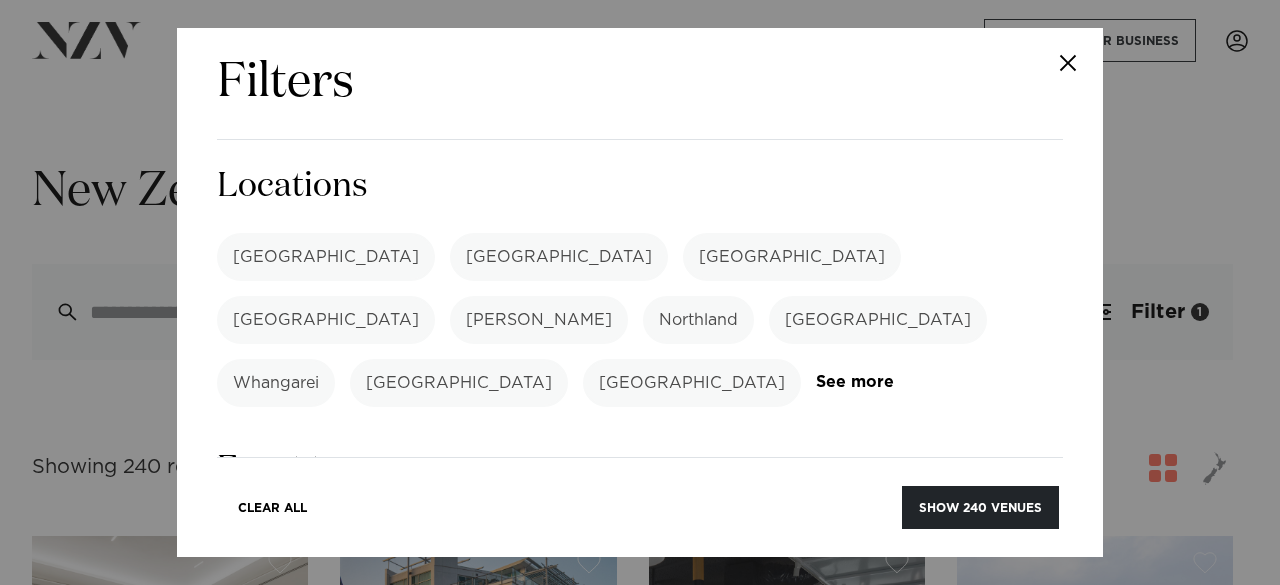 click on "Auckland
Wellington
Christchurch
Queenstown
Hamilton
Northland
Bay of Islands
Whangarei
Waiheke Island
Waikato
Bay of Plenty
Tauranga
Rotorua
Taupo
Hawke's Bay
New Plymouth
Leigh" at bounding box center (640, 320) 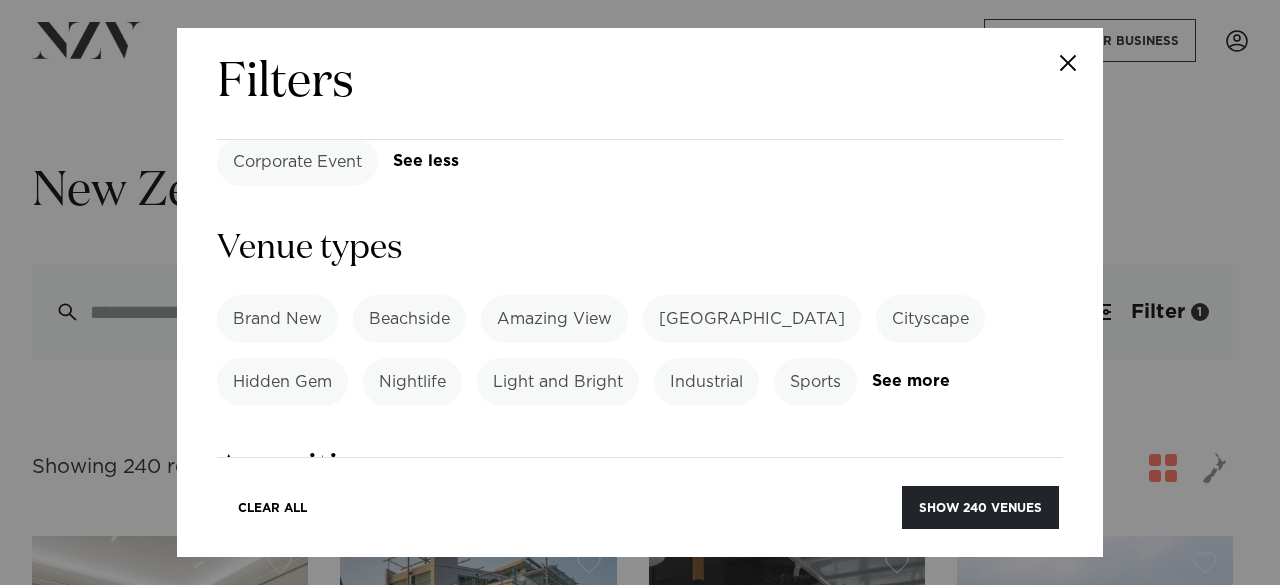 scroll, scrollTop: 634, scrollLeft: 0, axis: vertical 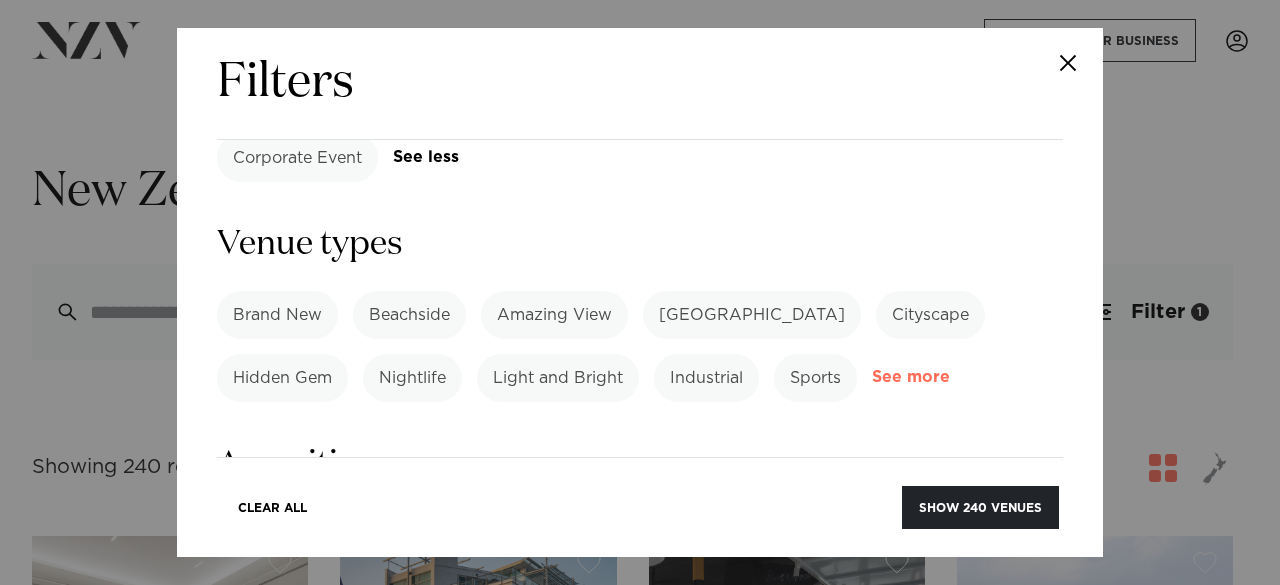 click on "See more" at bounding box center [950, 377] 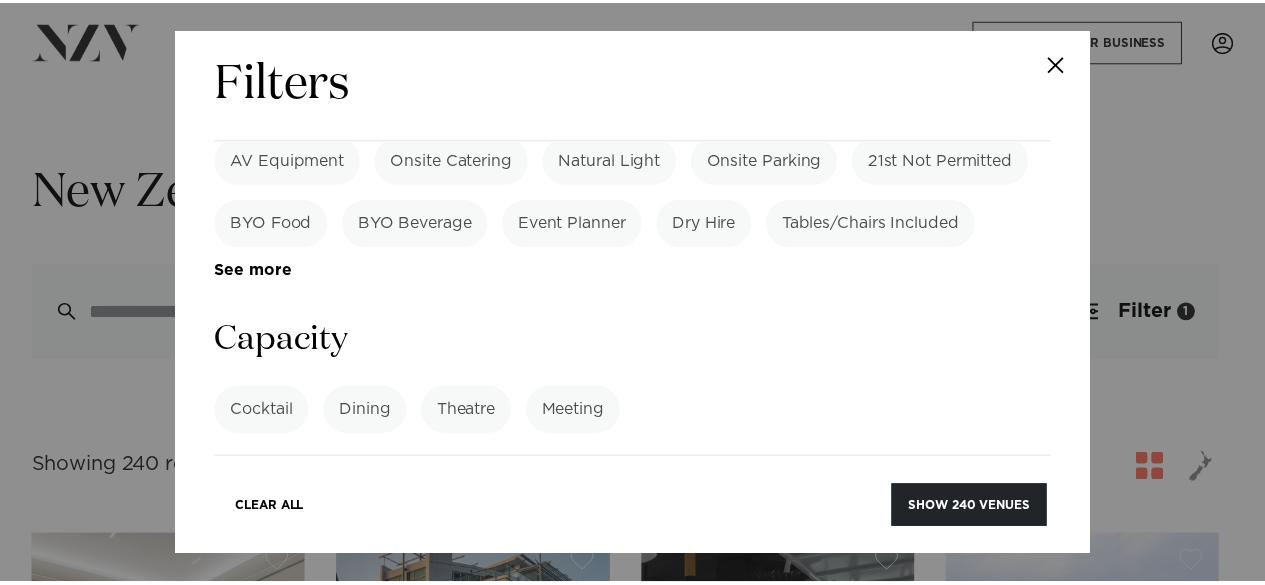 scroll, scrollTop: 1528, scrollLeft: 0, axis: vertical 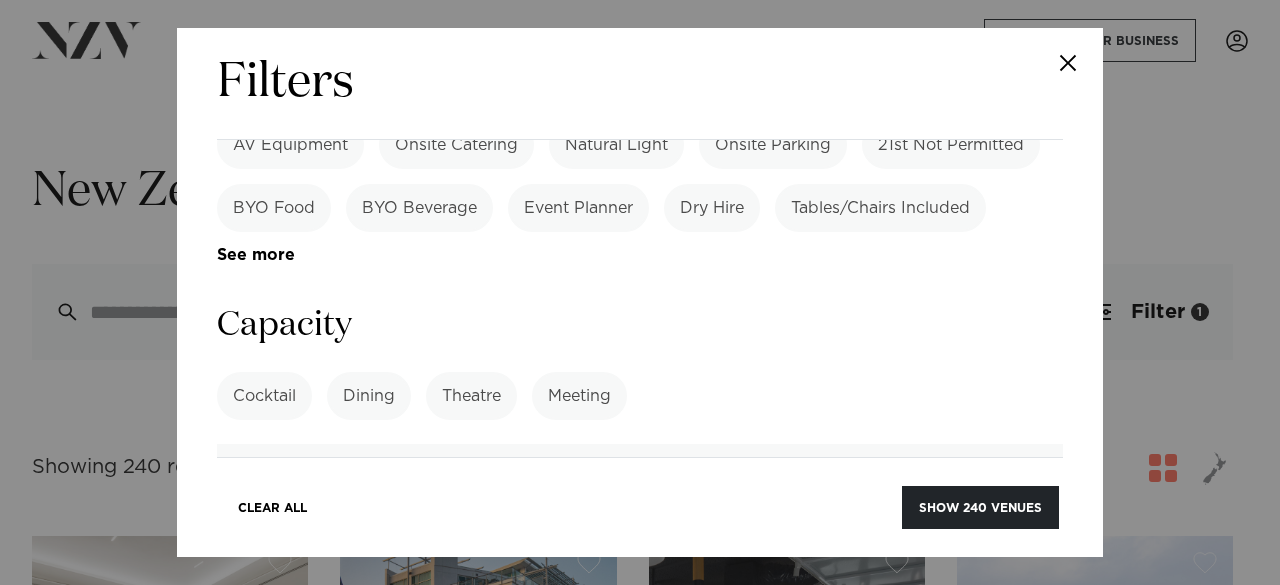 click at bounding box center [1068, 63] 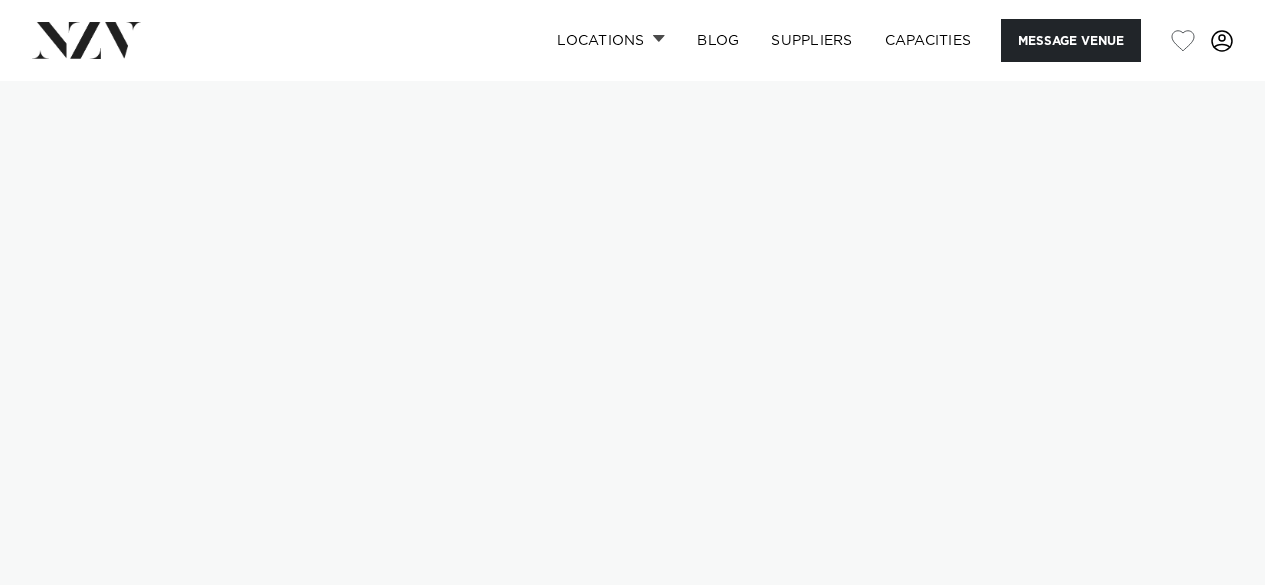 scroll, scrollTop: 0, scrollLeft: 0, axis: both 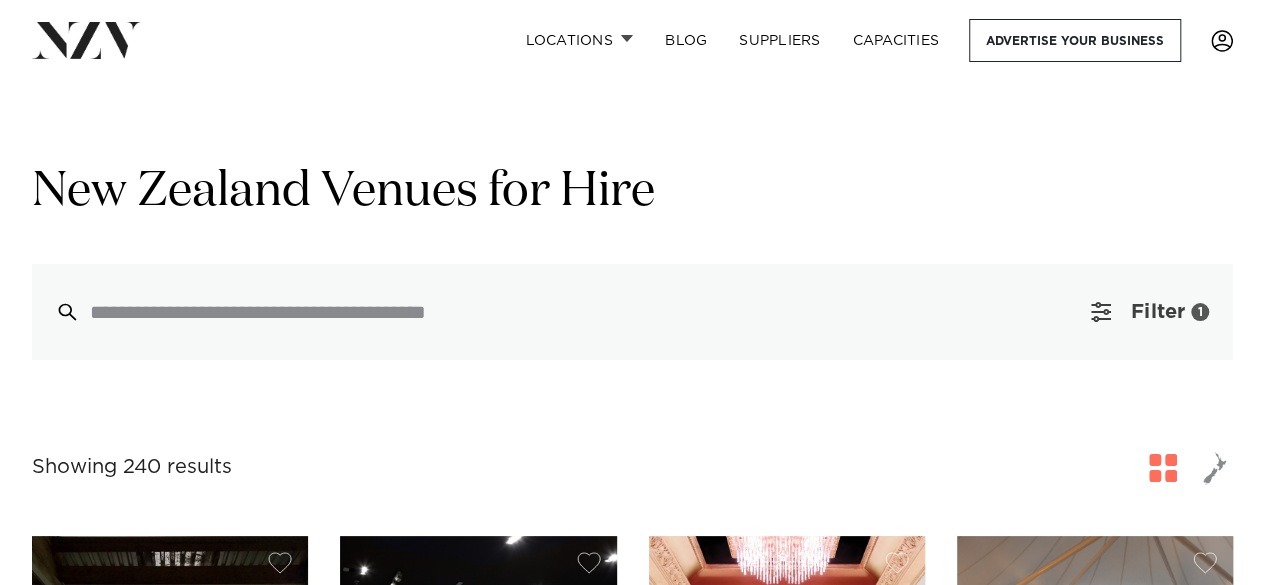 click on "Filter" at bounding box center (1158, 312) 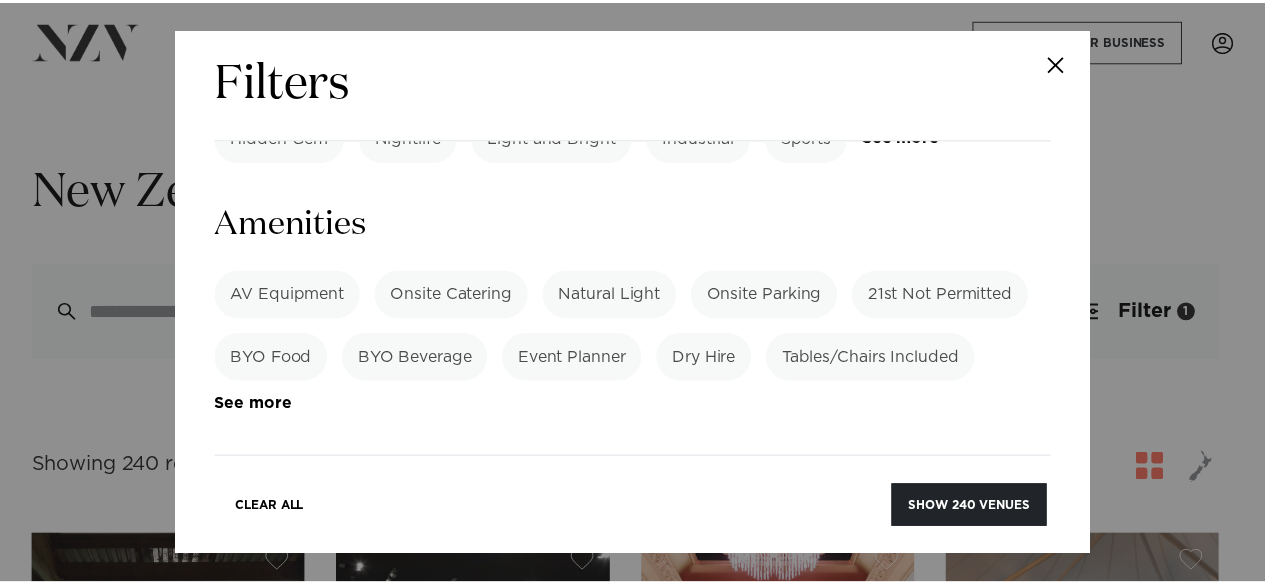 scroll, scrollTop: 876, scrollLeft: 0, axis: vertical 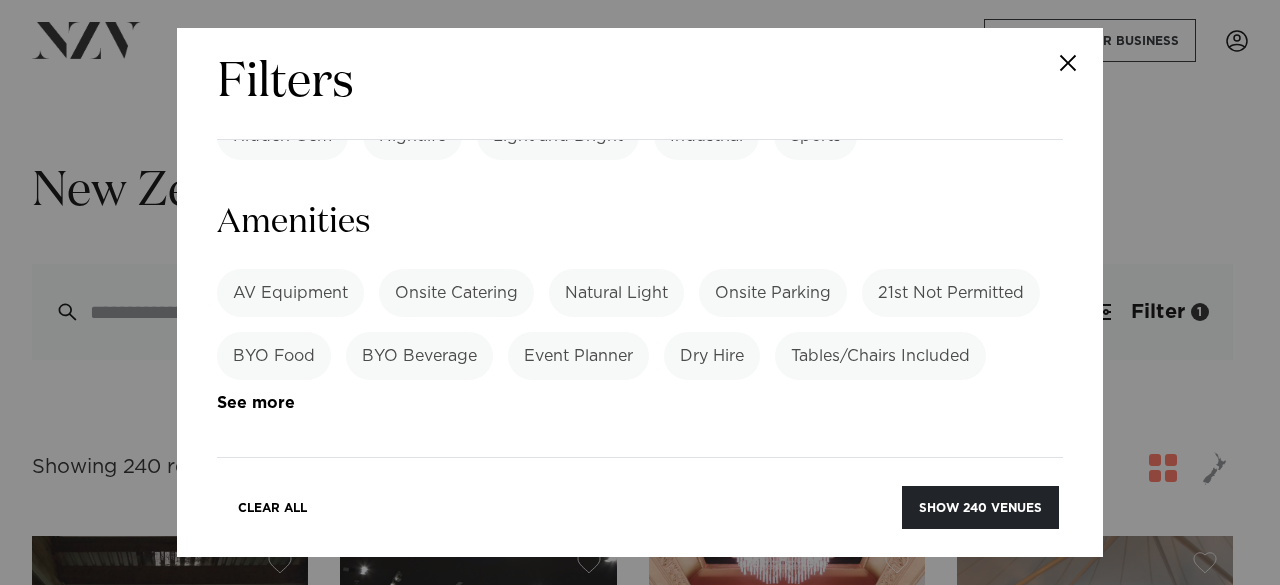 click at bounding box center (1068, 63) 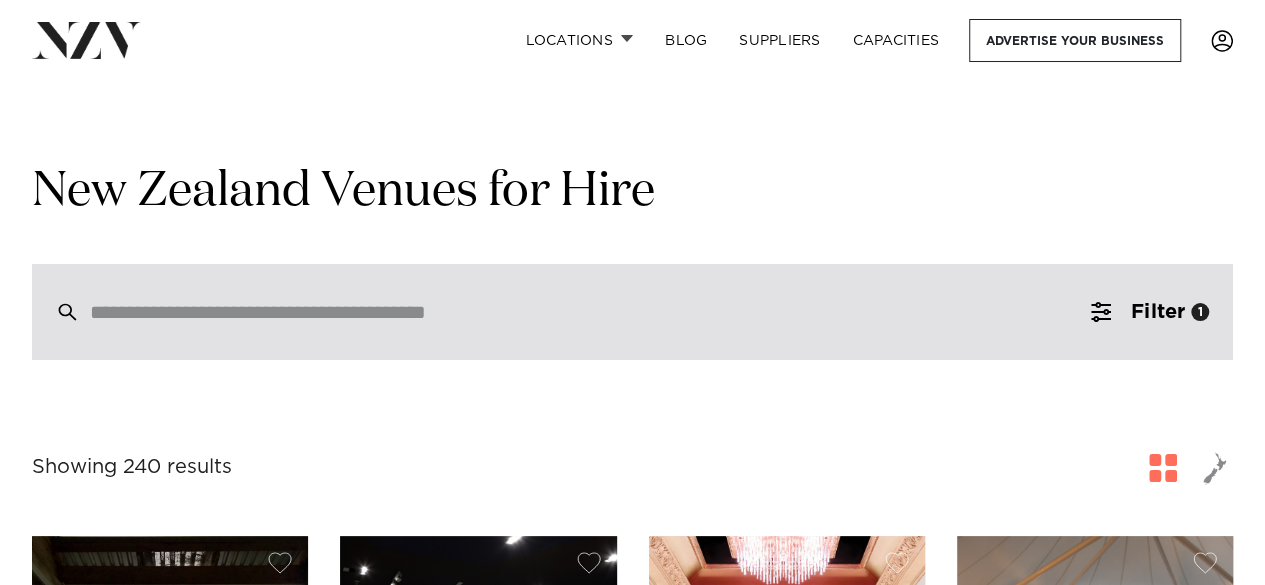 click at bounding box center [632, 312] 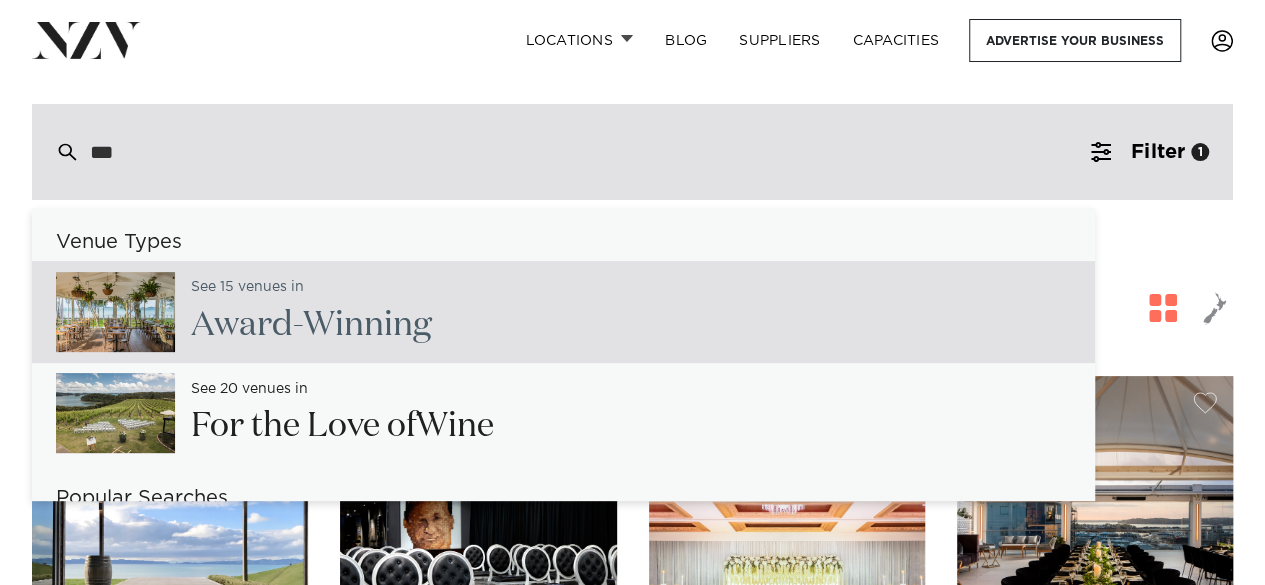 scroll, scrollTop: 176, scrollLeft: 0, axis: vertical 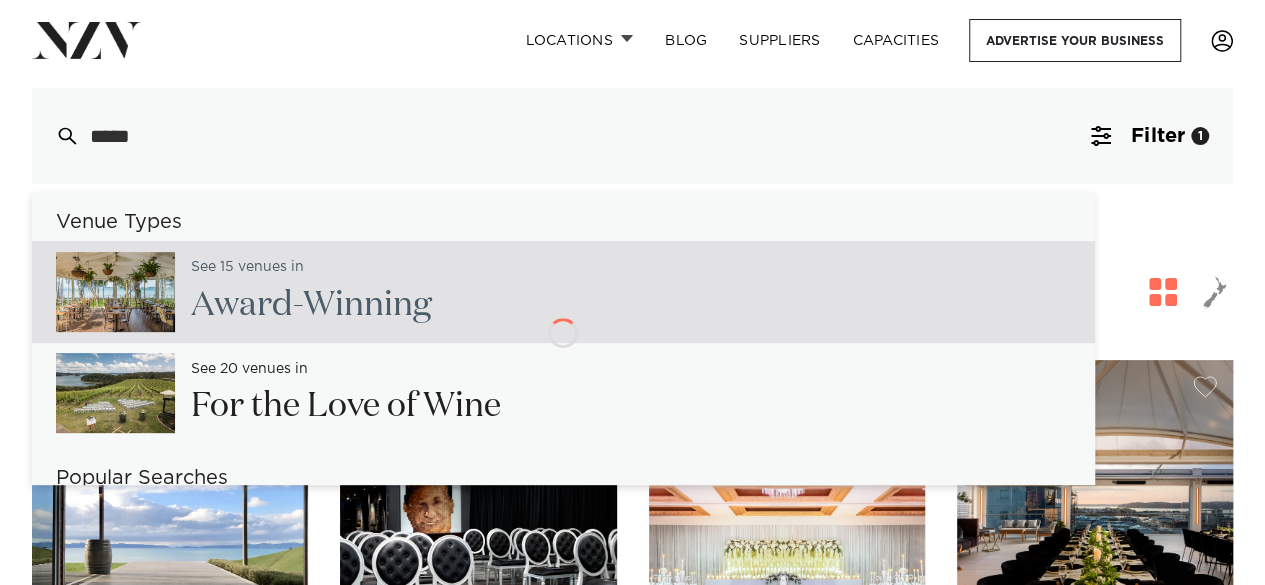 type on "******" 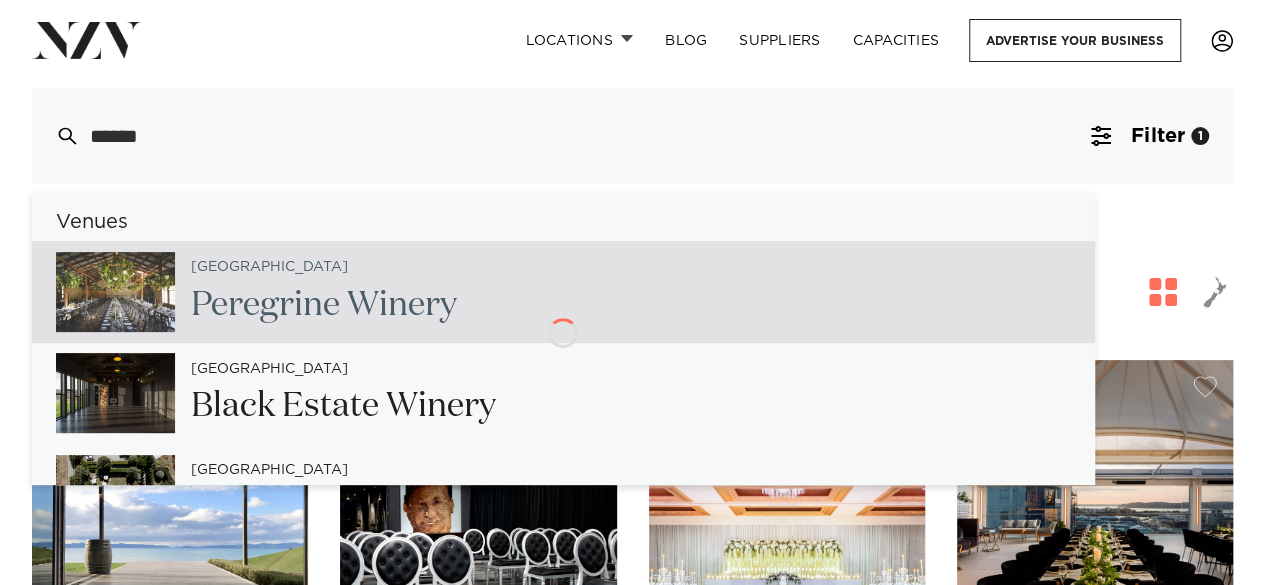 scroll, scrollTop: 0, scrollLeft: 0, axis: both 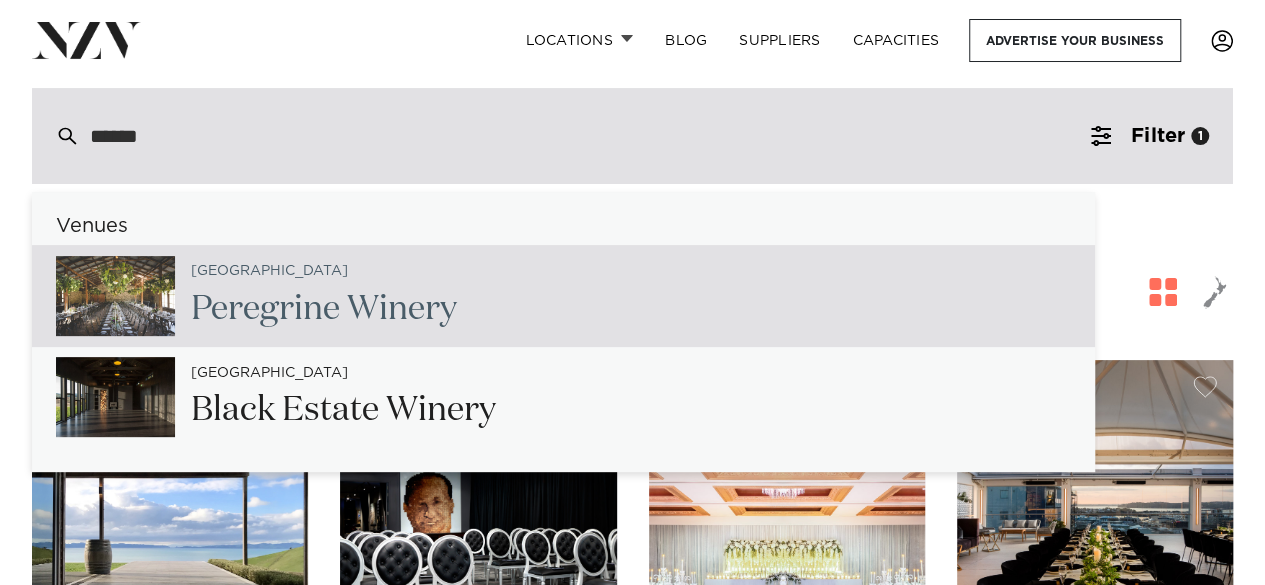 type on "**********" 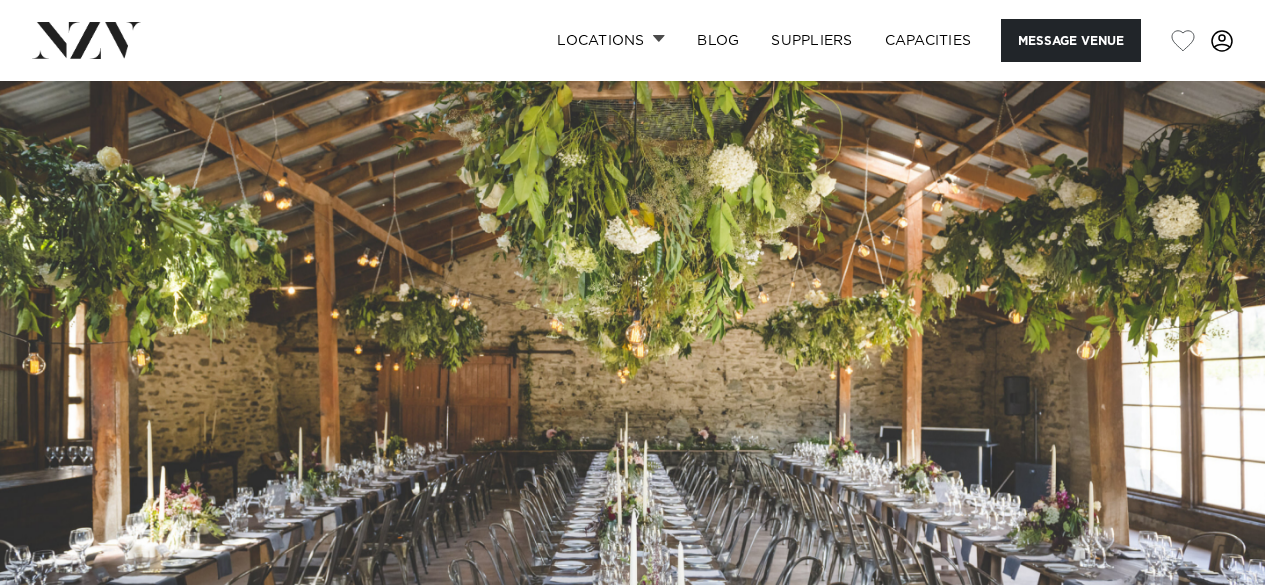 scroll, scrollTop: 0, scrollLeft: 0, axis: both 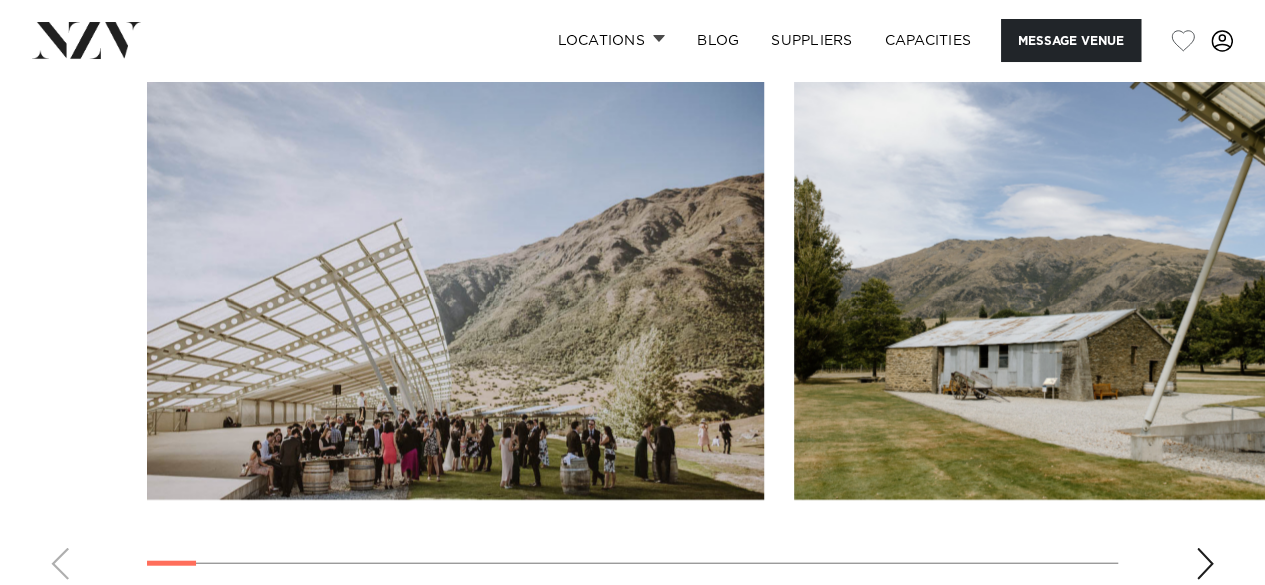 click at bounding box center (1205, 564) 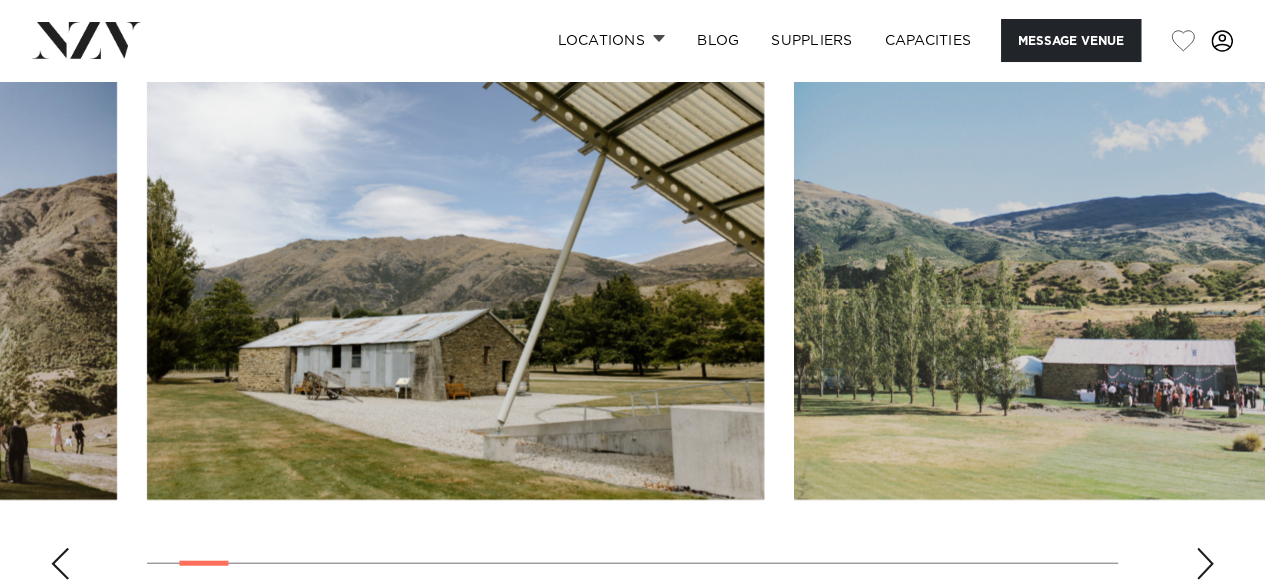 click at bounding box center (1205, 564) 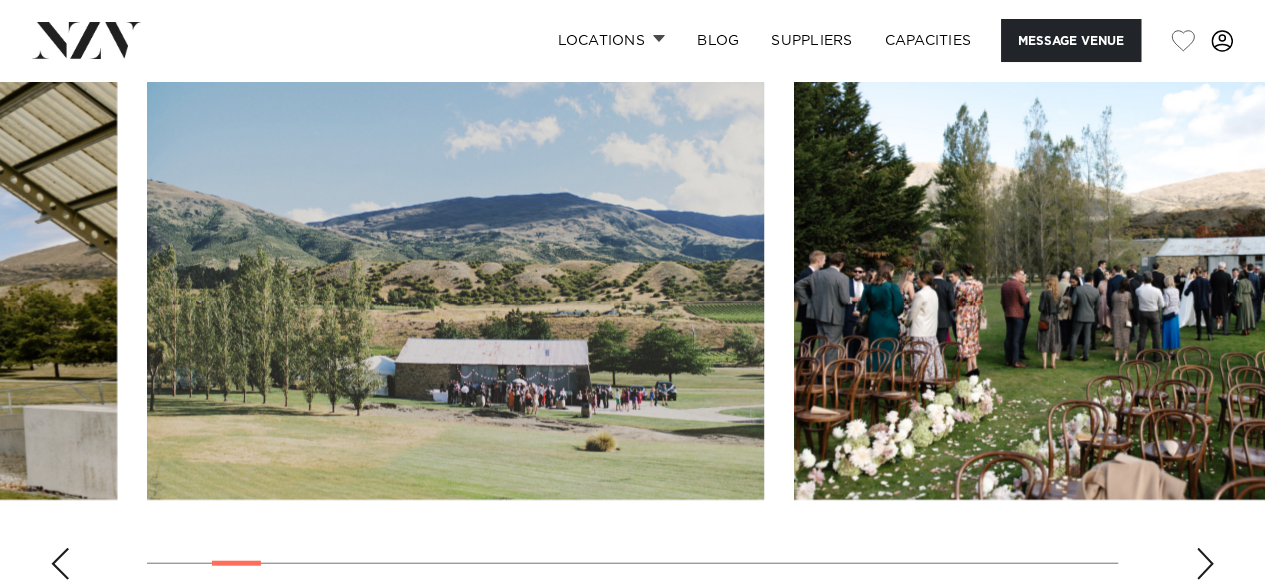click at bounding box center (1205, 564) 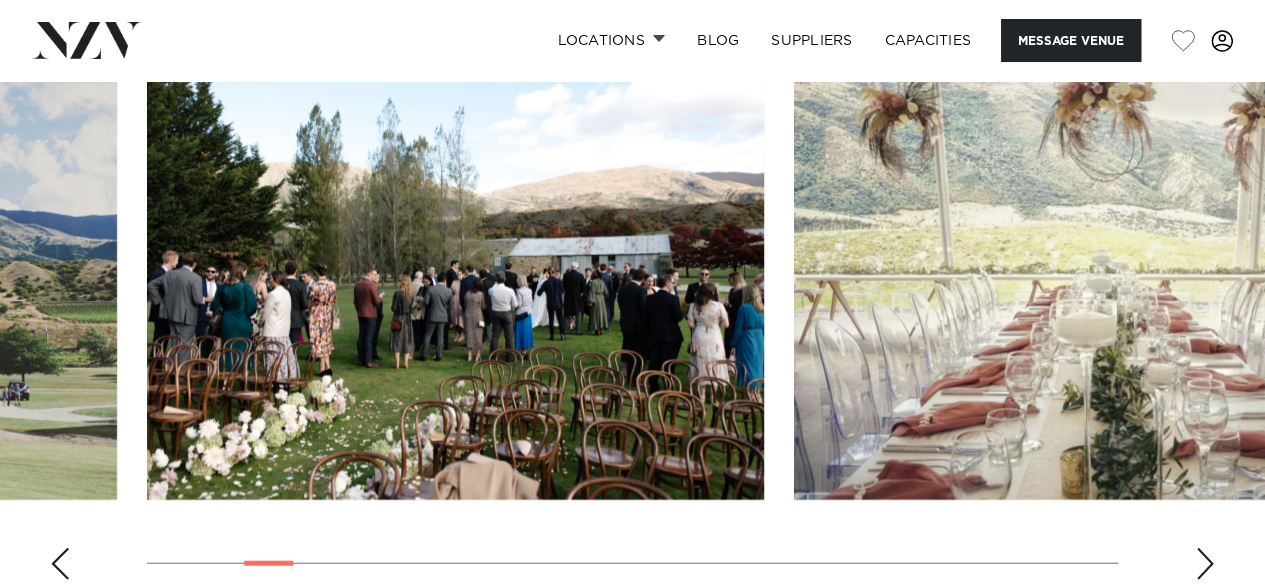 click at bounding box center [1205, 564] 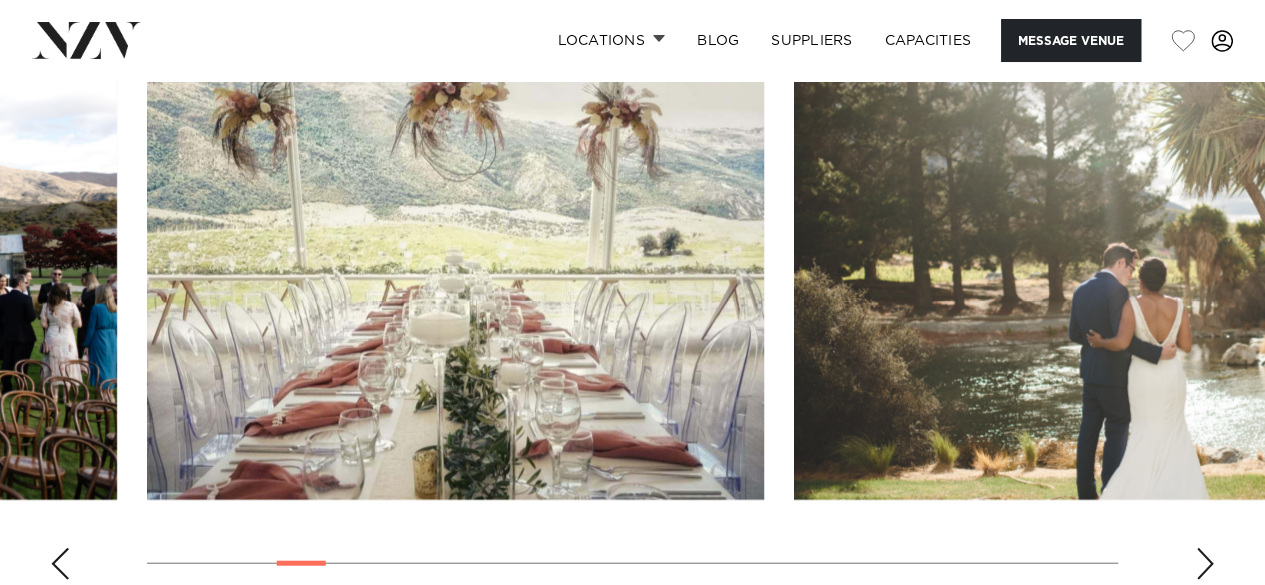 click at bounding box center (1205, 564) 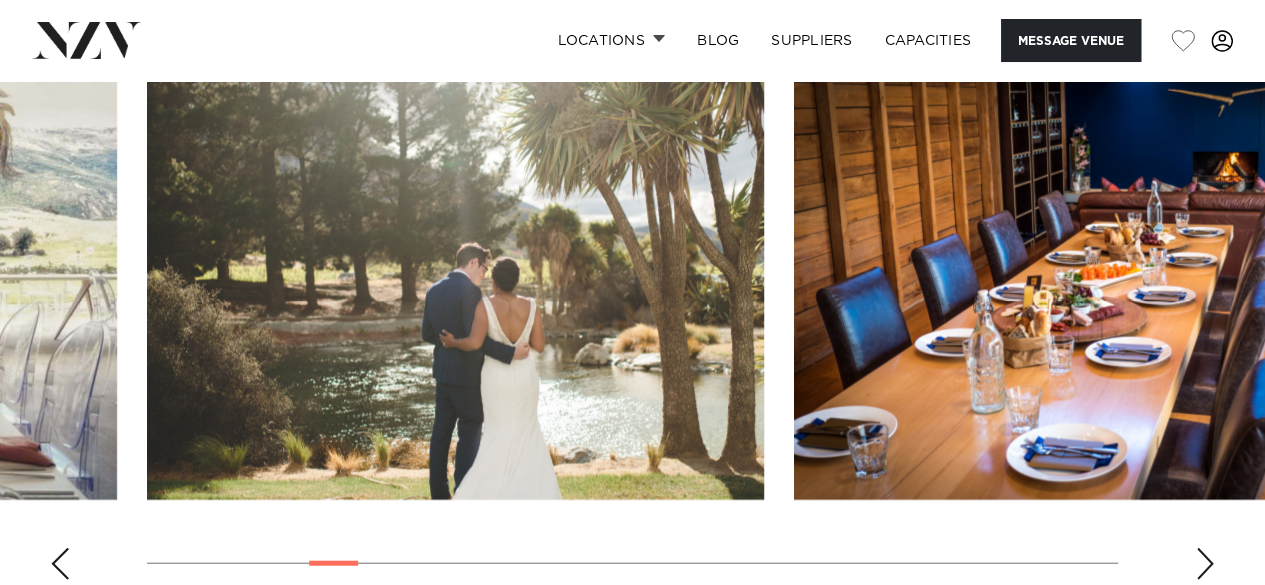 click at bounding box center (1205, 564) 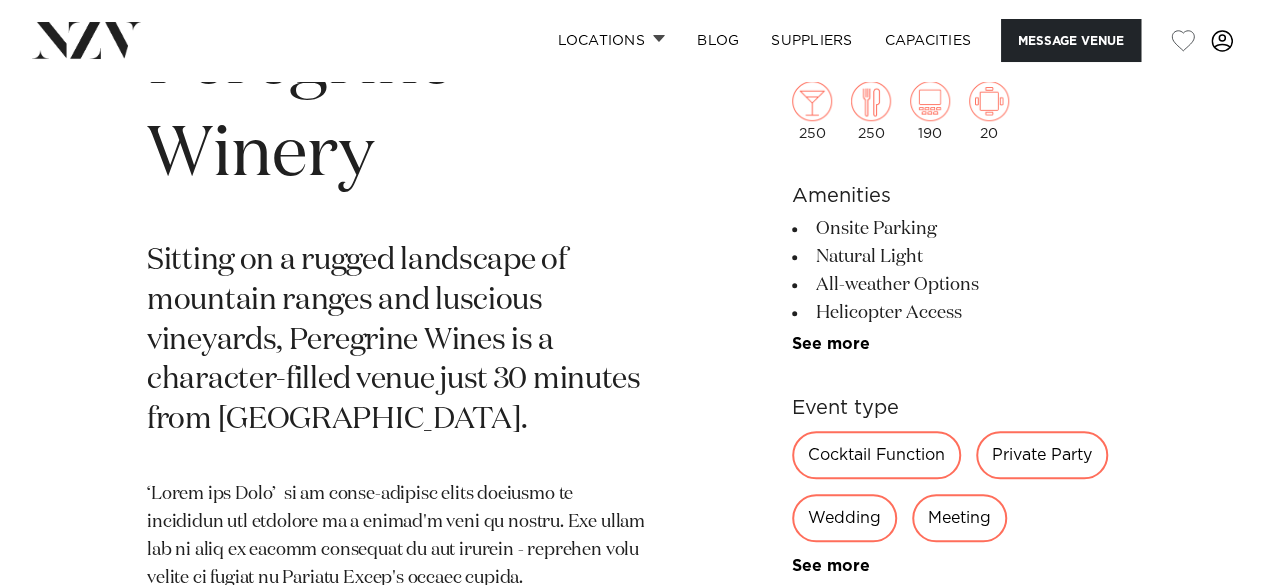 scroll, scrollTop: 767, scrollLeft: 0, axis: vertical 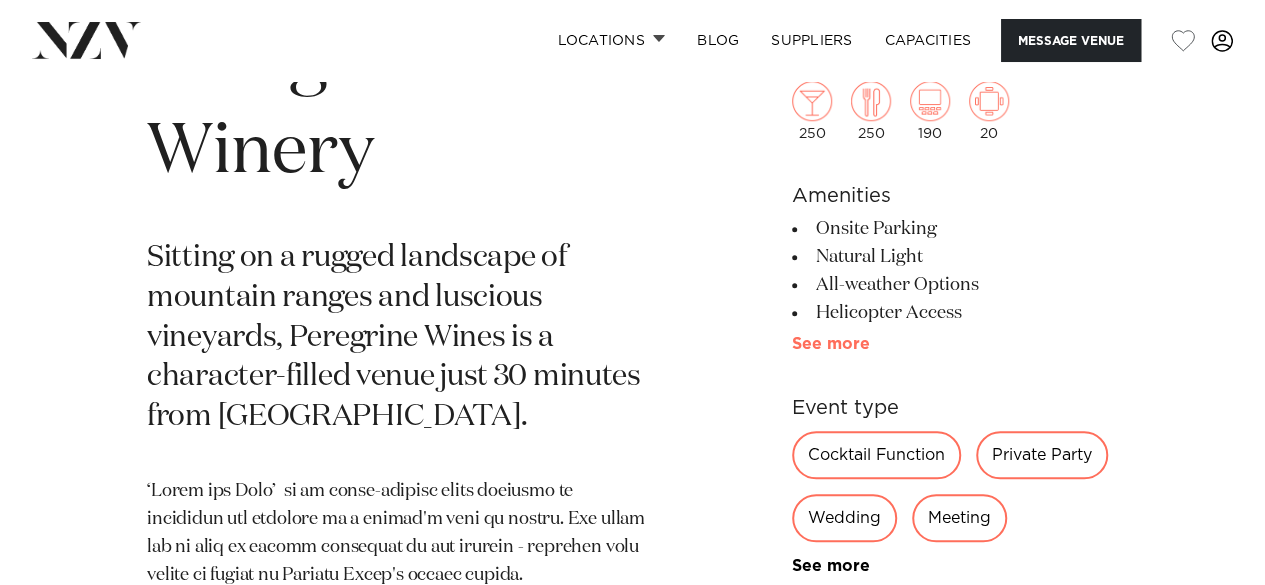 click on "See more" at bounding box center [870, 344] 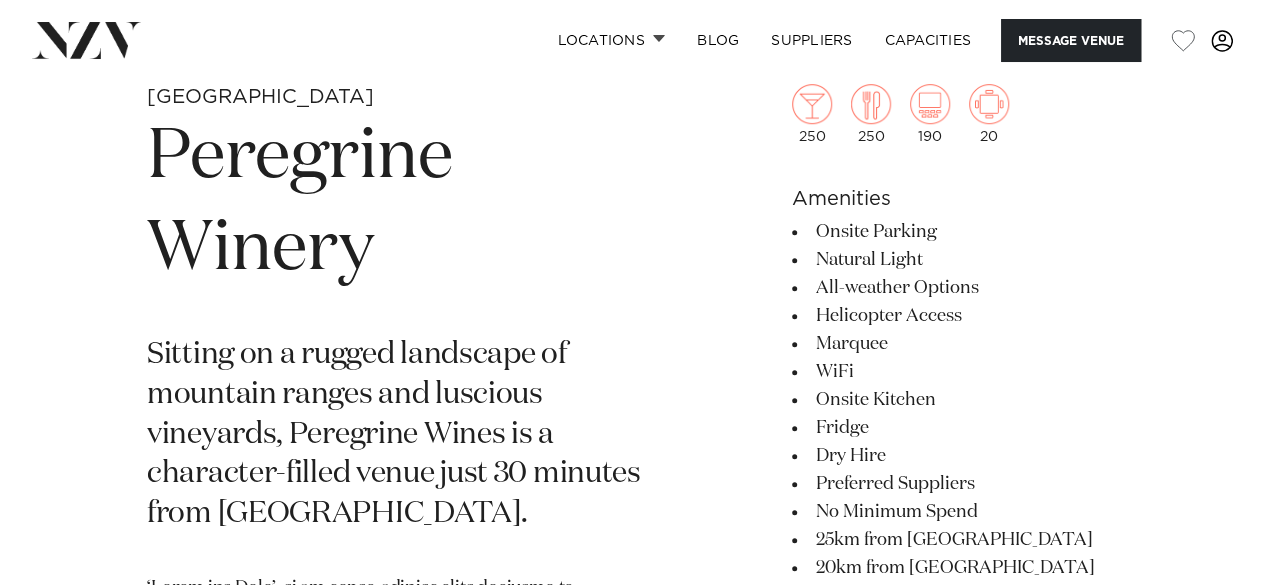scroll, scrollTop: 667, scrollLeft: 0, axis: vertical 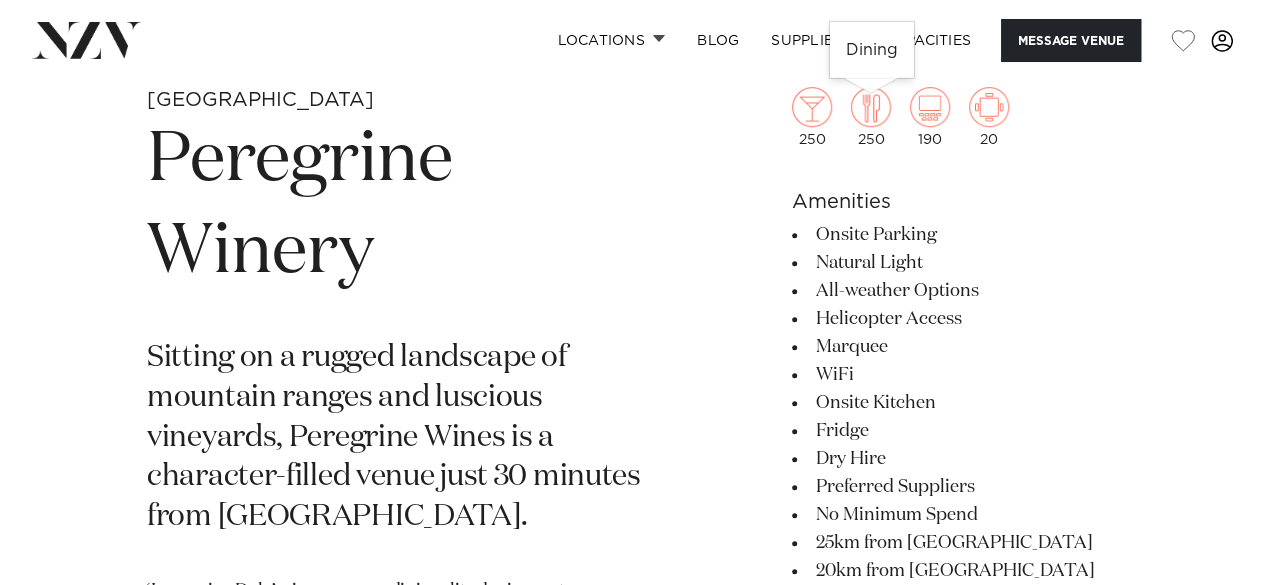 drag, startPoint x: 888, startPoint y: 141, endPoint x: 856, endPoint y: 141, distance: 32 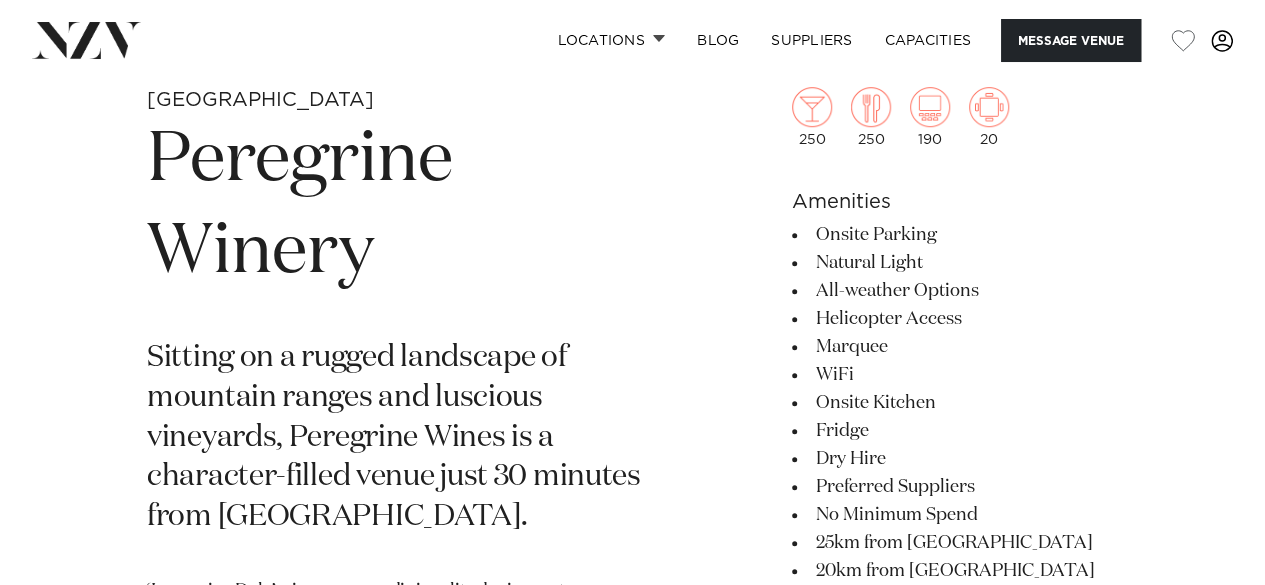 click on "Amenities" at bounding box center [955, 202] 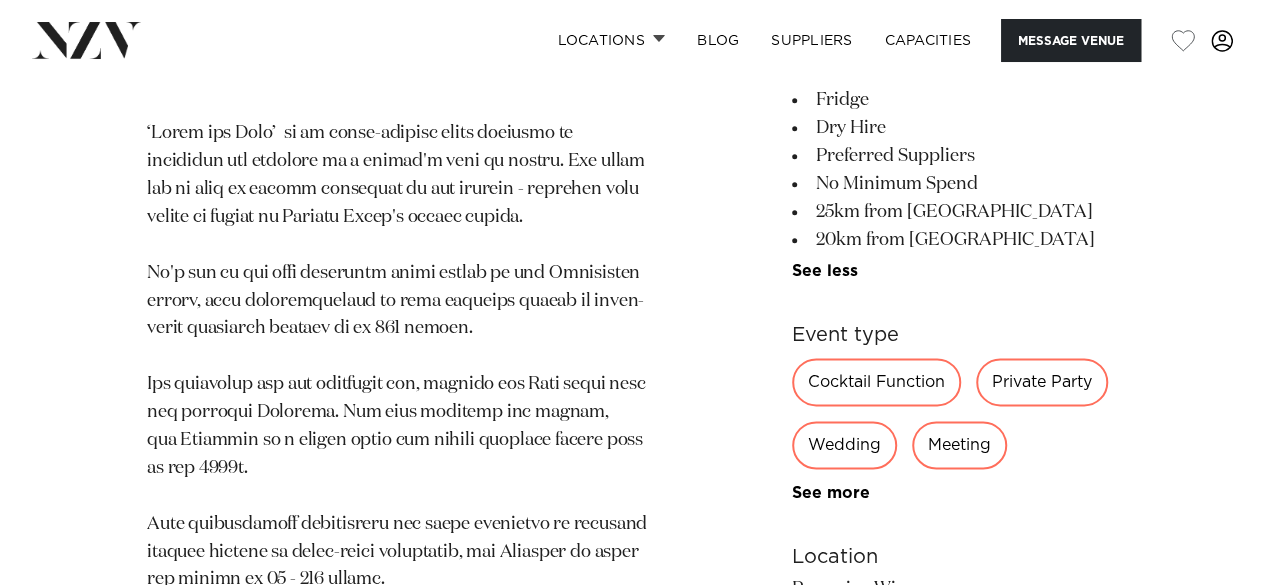 scroll, scrollTop: 1151, scrollLeft: 0, axis: vertical 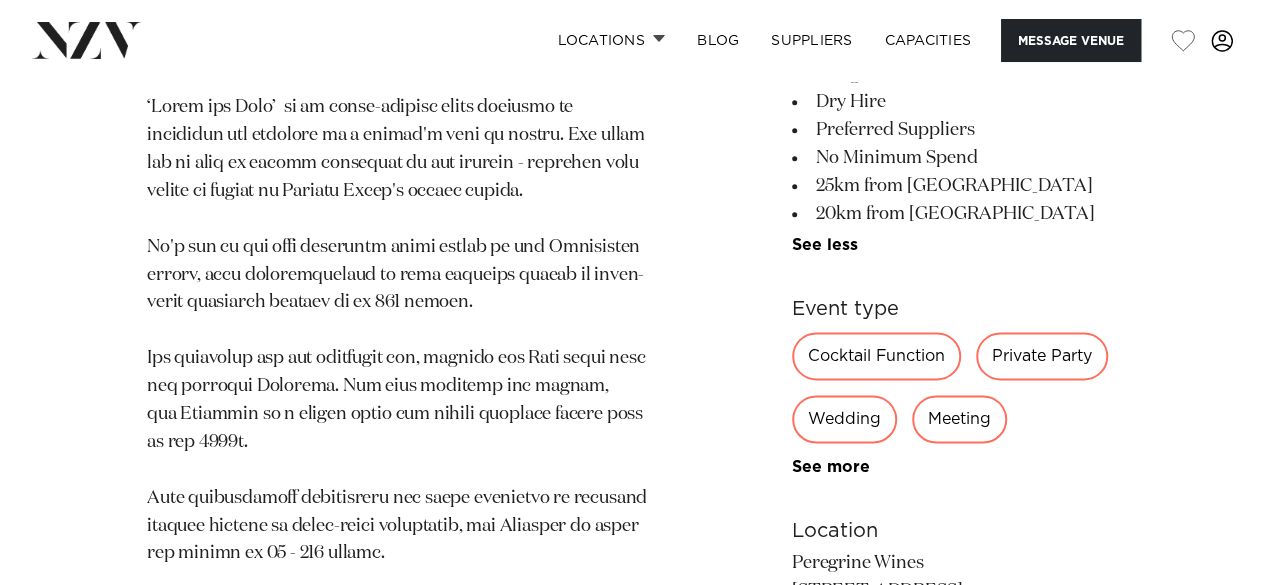 click on "Onsite Parking
Natural Light
All-weather Options
Helicopter Access
[GEOGRAPHIC_DATA]
WiFi
Onsite Kitchen
Fridge
Dry Hire
Preferred Suppliers
No Minimum Spend
25km from [GEOGRAPHIC_DATA]
20km from [GEOGRAPHIC_DATA]
See more" at bounding box center [955, 59] 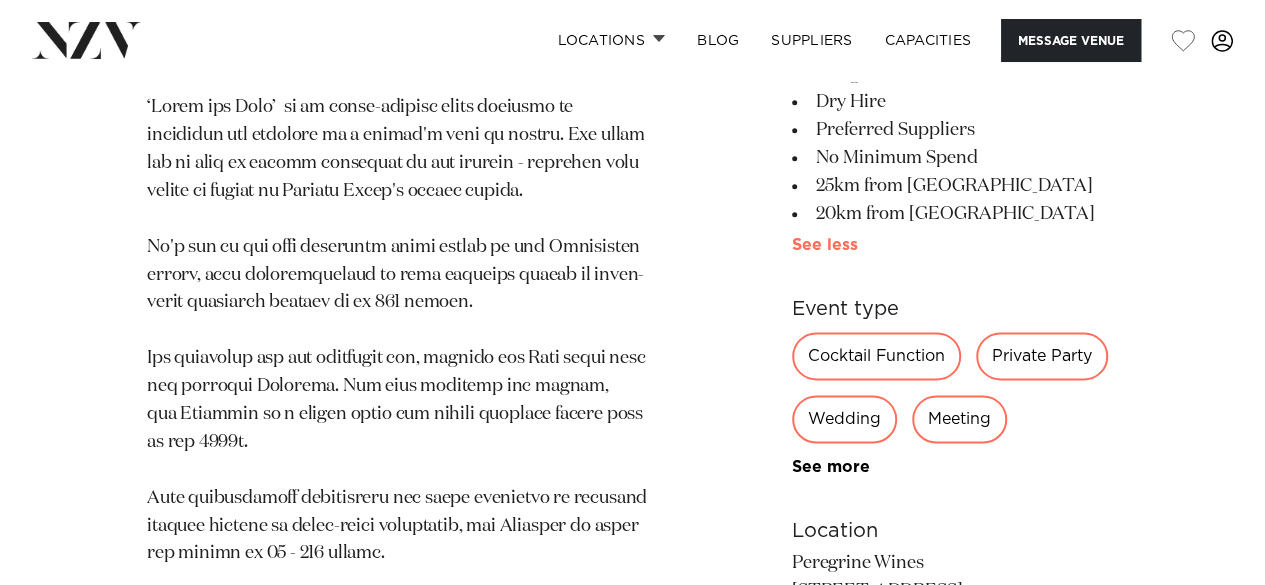 click on "See more" at bounding box center (864, 245) 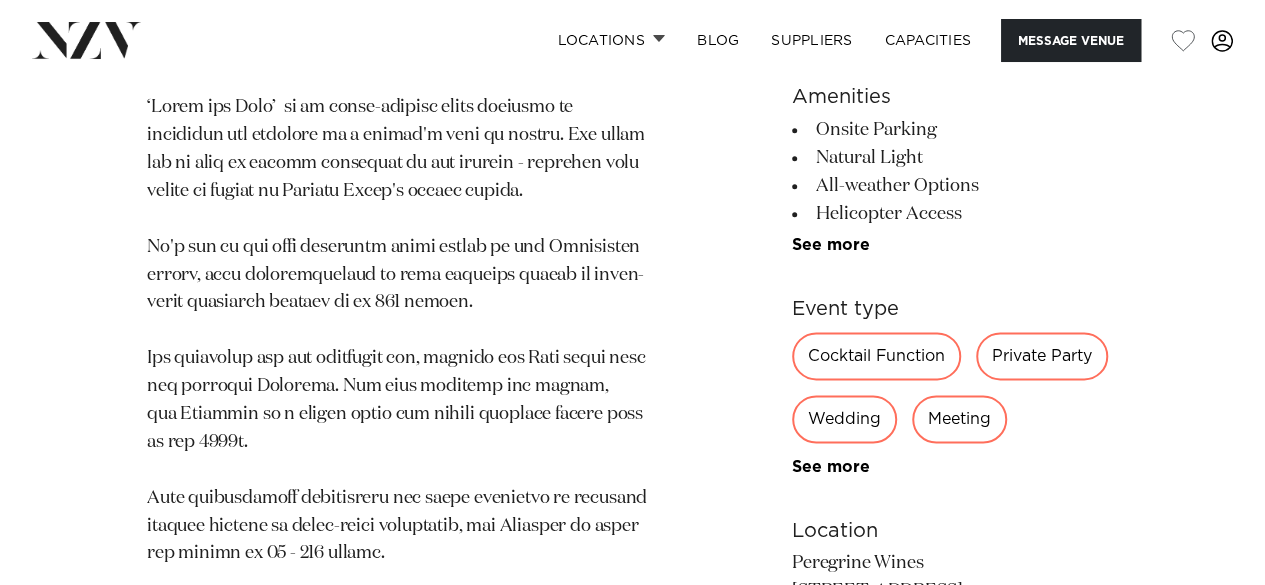 scroll, scrollTop: 962, scrollLeft: 0, axis: vertical 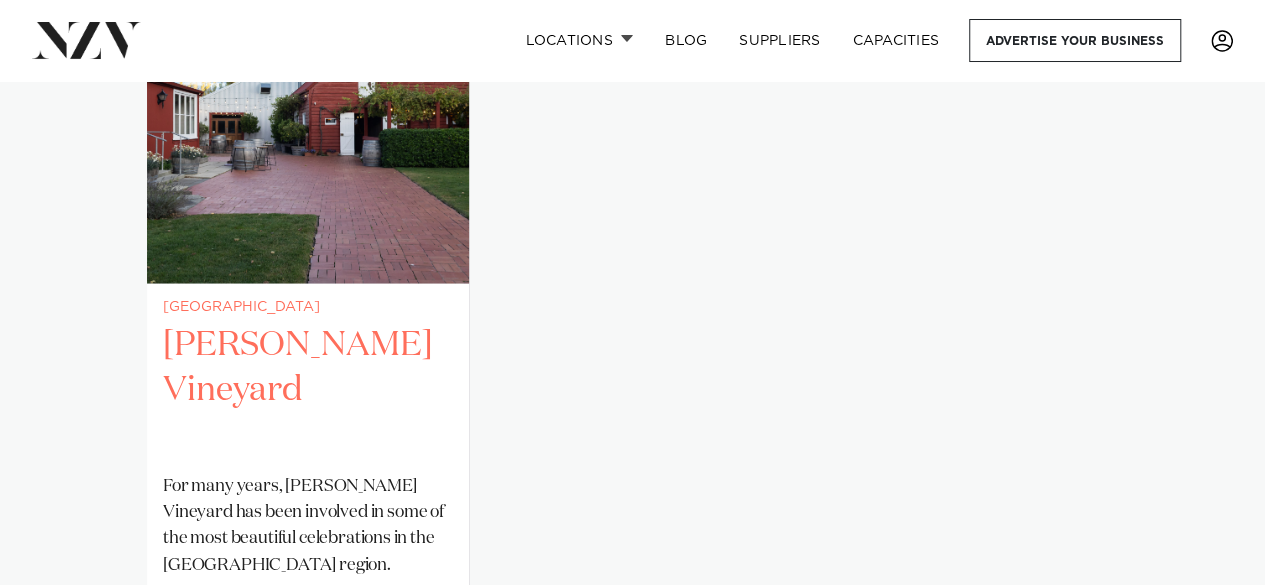 click on "[PERSON_NAME] Vineyard" at bounding box center (308, 389) 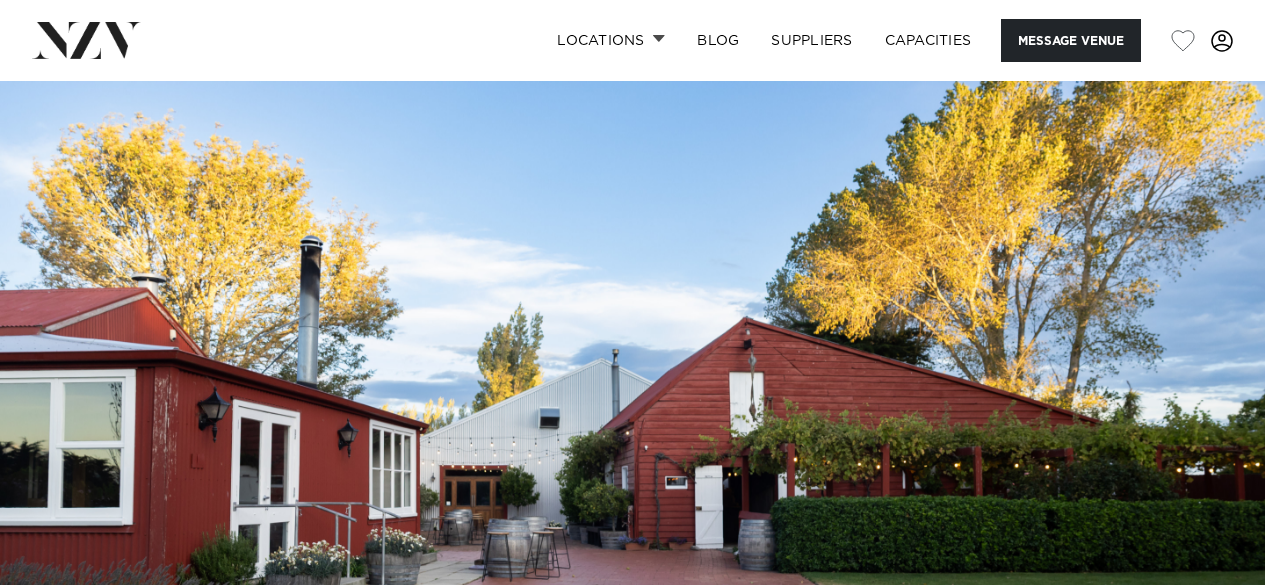 scroll, scrollTop: 0, scrollLeft: 0, axis: both 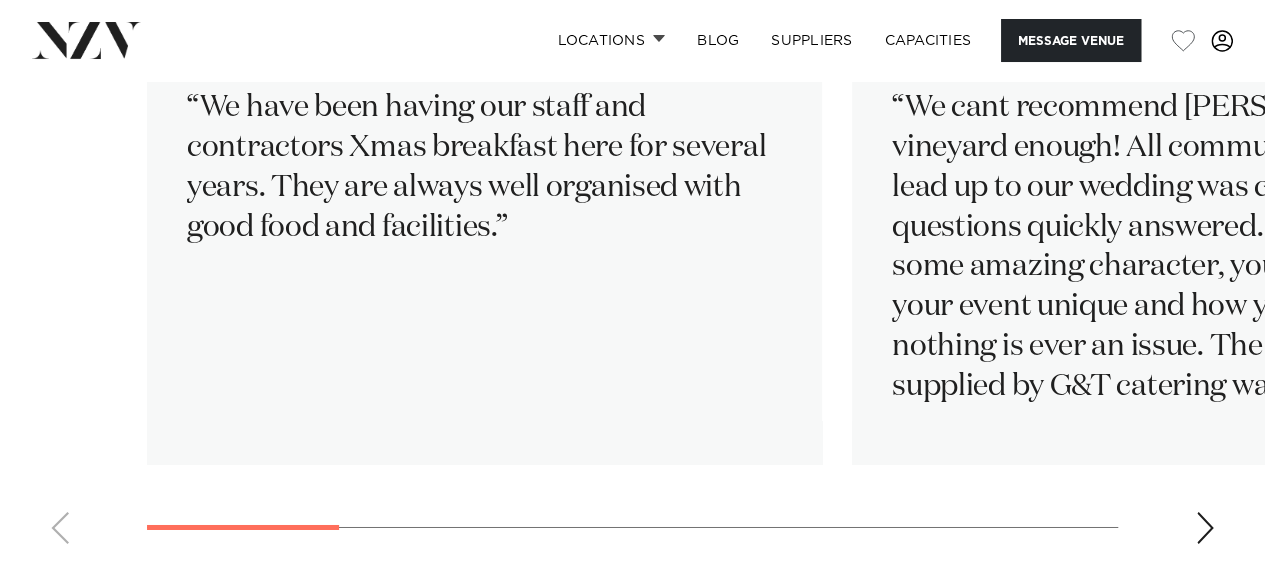 click on "[PERSON_NAME] | [DATE]
We have been having our staff and contractors Xmas breakfast here for several years. They are always well organised with good food and facilities.
[PERSON_NAME] | [DATE]
[PERSON_NAME]-May [PERSON_NAME] | [DATE]" at bounding box center [632, 236] 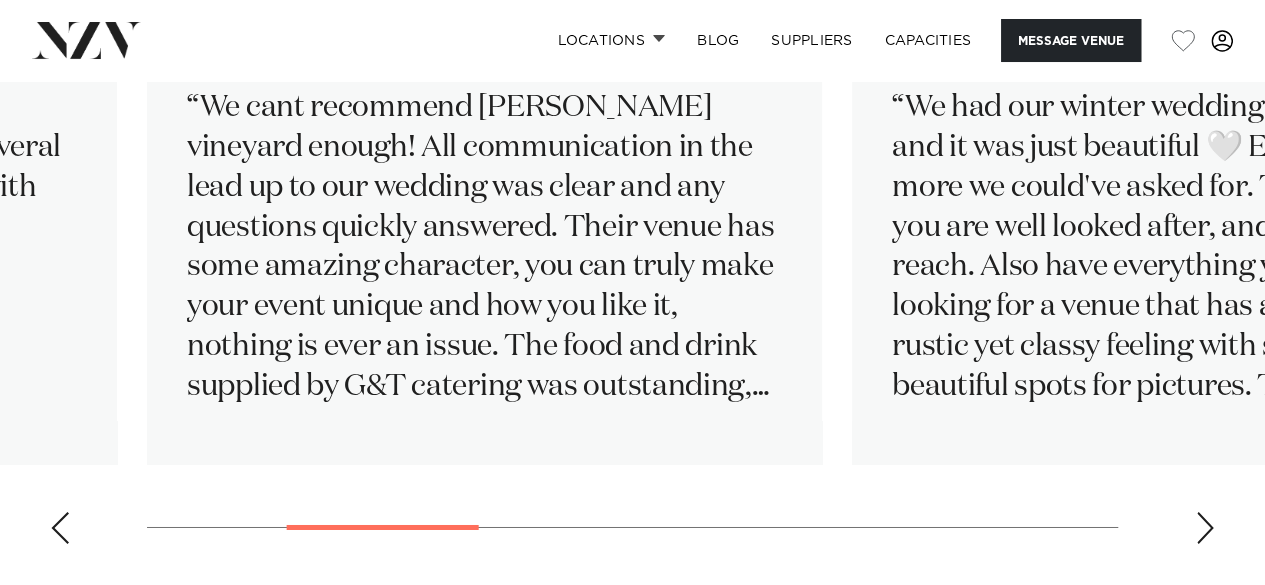 click at bounding box center (1205, 528) 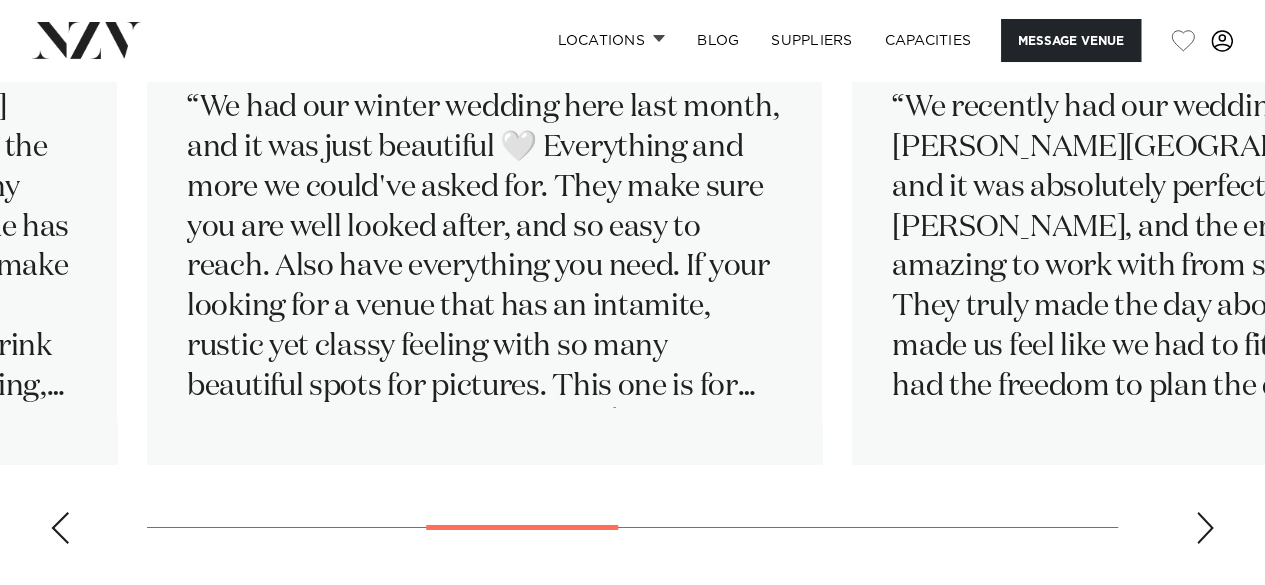 click at bounding box center (1205, 528) 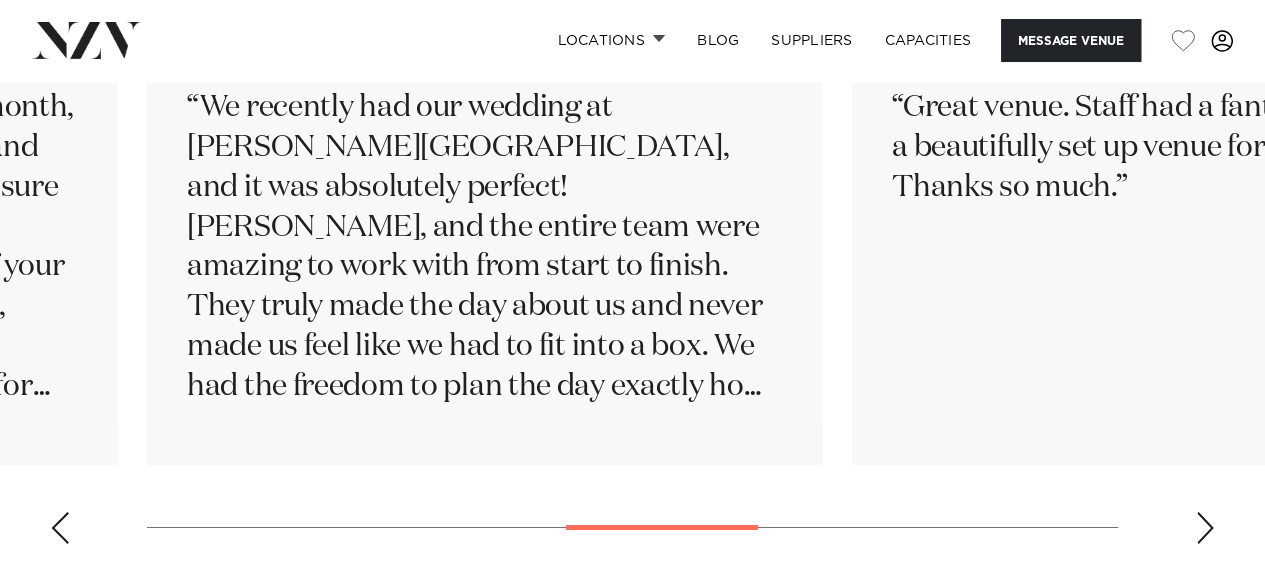 click at bounding box center (1205, 528) 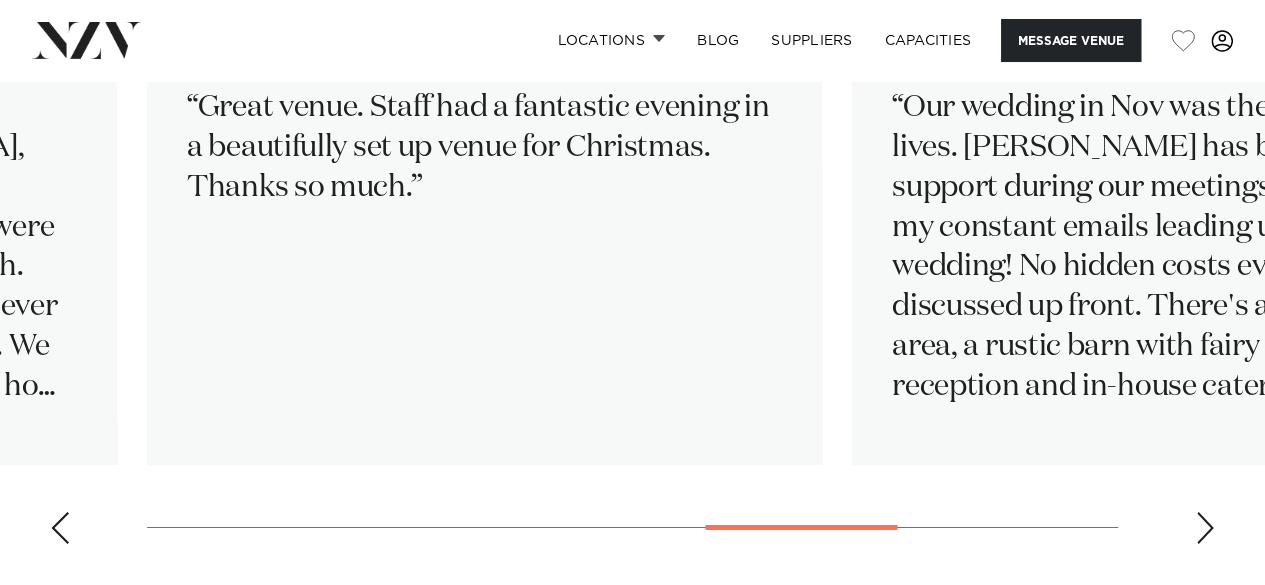 click at bounding box center [1205, 528] 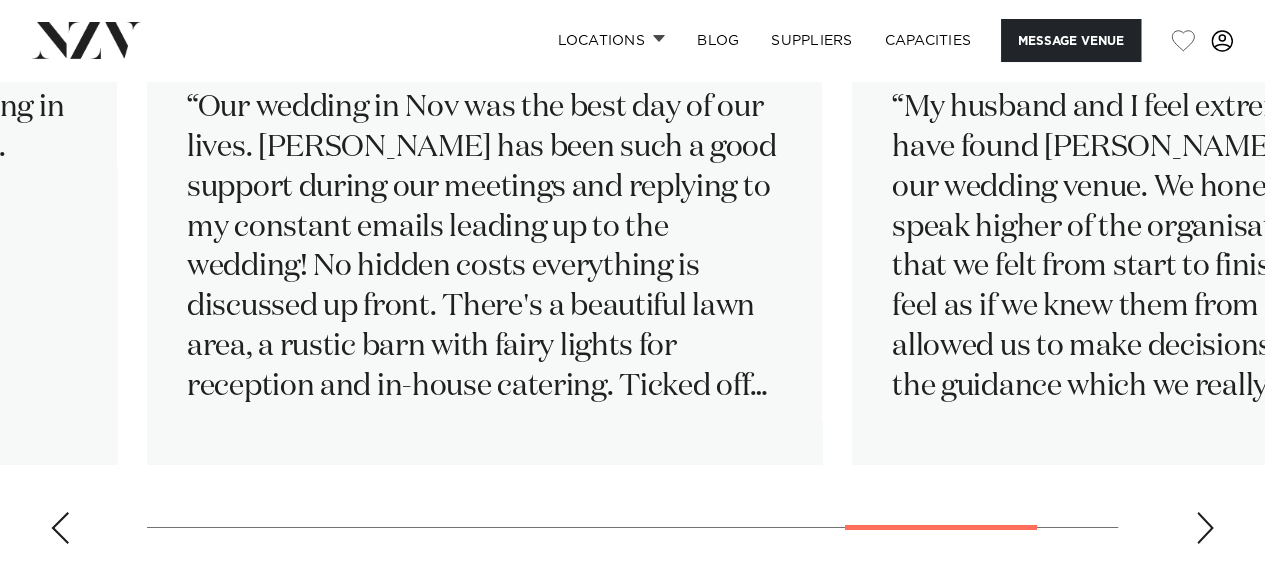 click at bounding box center (1205, 528) 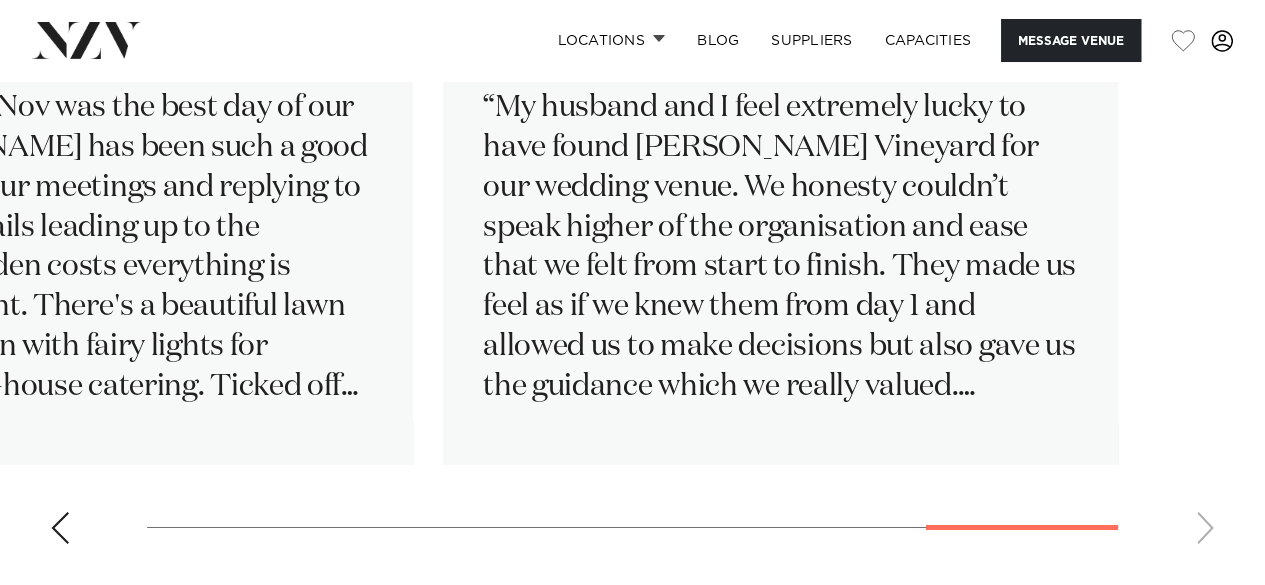 click on "[PERSON_NAME] | [DATE]
We have been having our staff and contractors Xmas breakfast here for several years. They are always well organised with good food and facilities.
[PERSON_NAME] | [DATE]
[PERSON_NAME]-May [PERSON_NAME] | [DATE]" at bounding box center [632, 236] 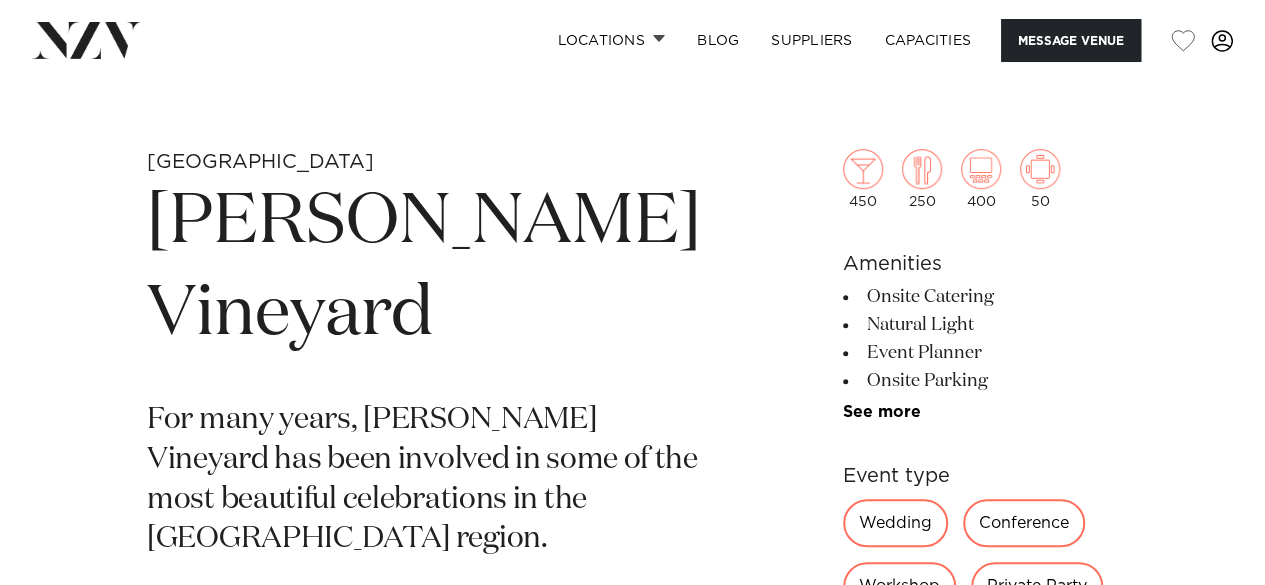 scroll, scrollTop: 614, scrollLeft: 0, axis: vertical 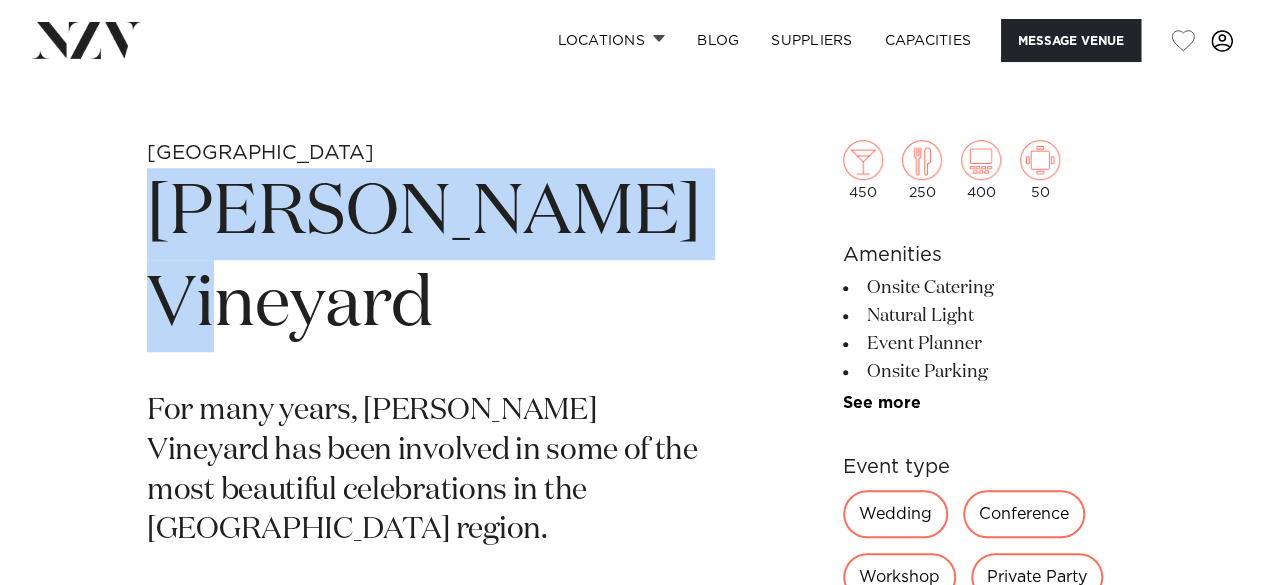 drag, startPoint x: 104, startPoint y: 208, endPoint x: 508, endPoint y: 297, distance: 413.68707 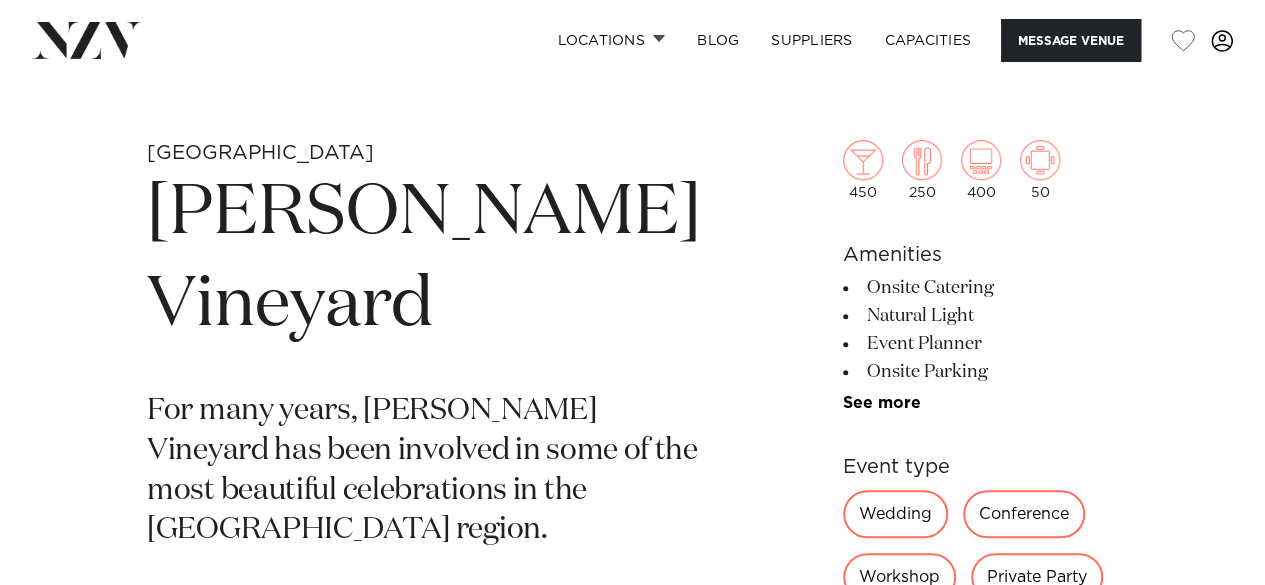click on "[PERSON_NAME] Vineyard" at bounding box center [424, 260] 